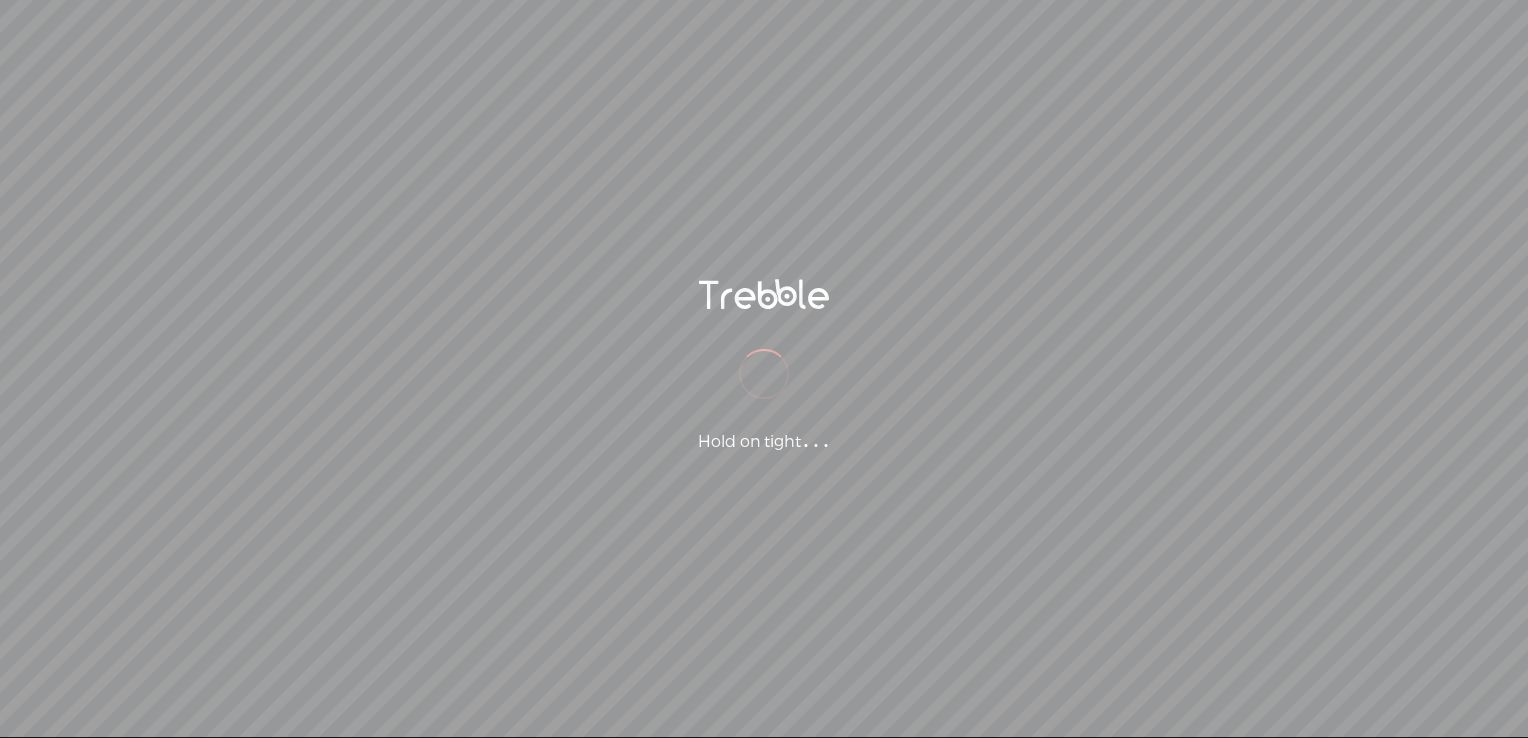 scroll, scrollTop: 0, scrollLeft: 0, axis: both 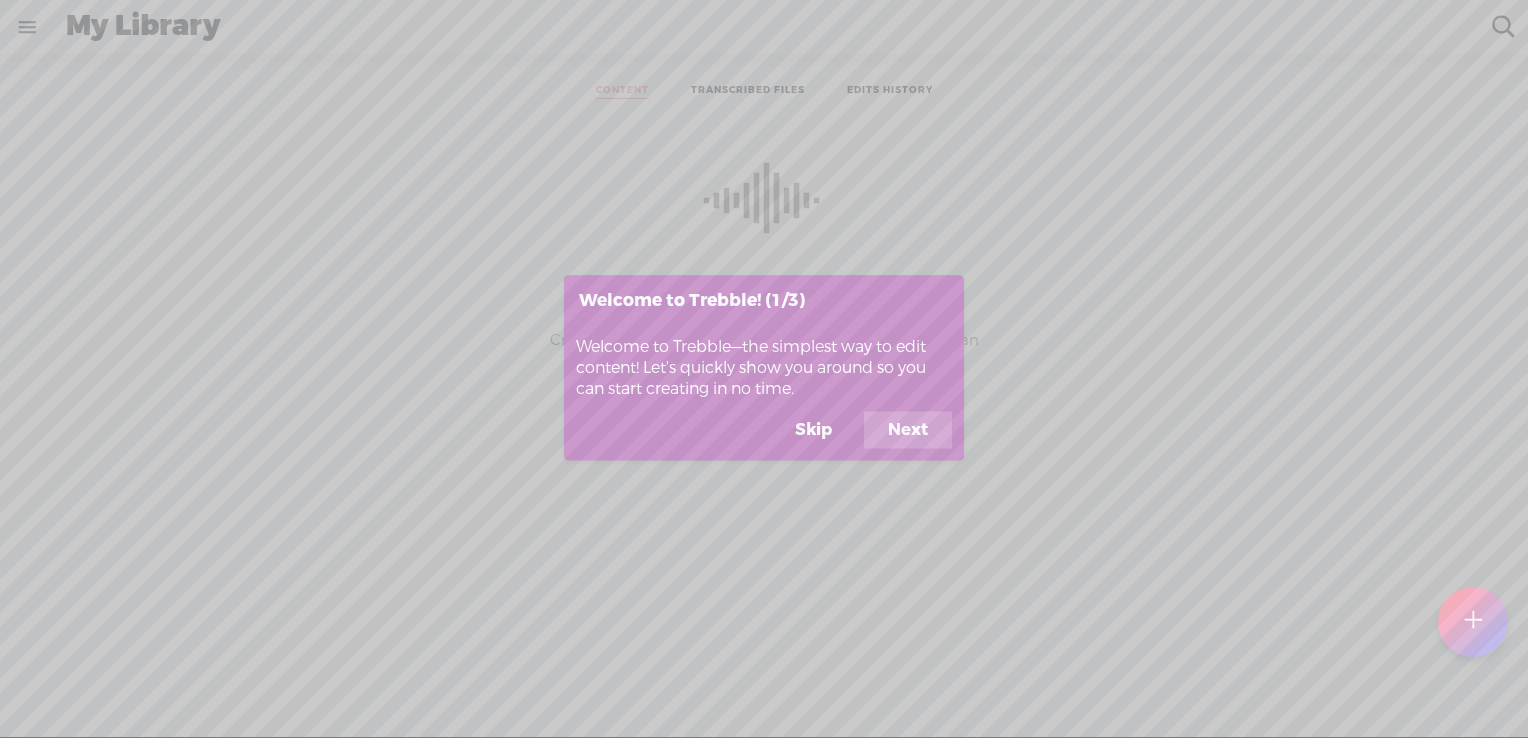 click on "Skip" at bounding box center [813, 430] 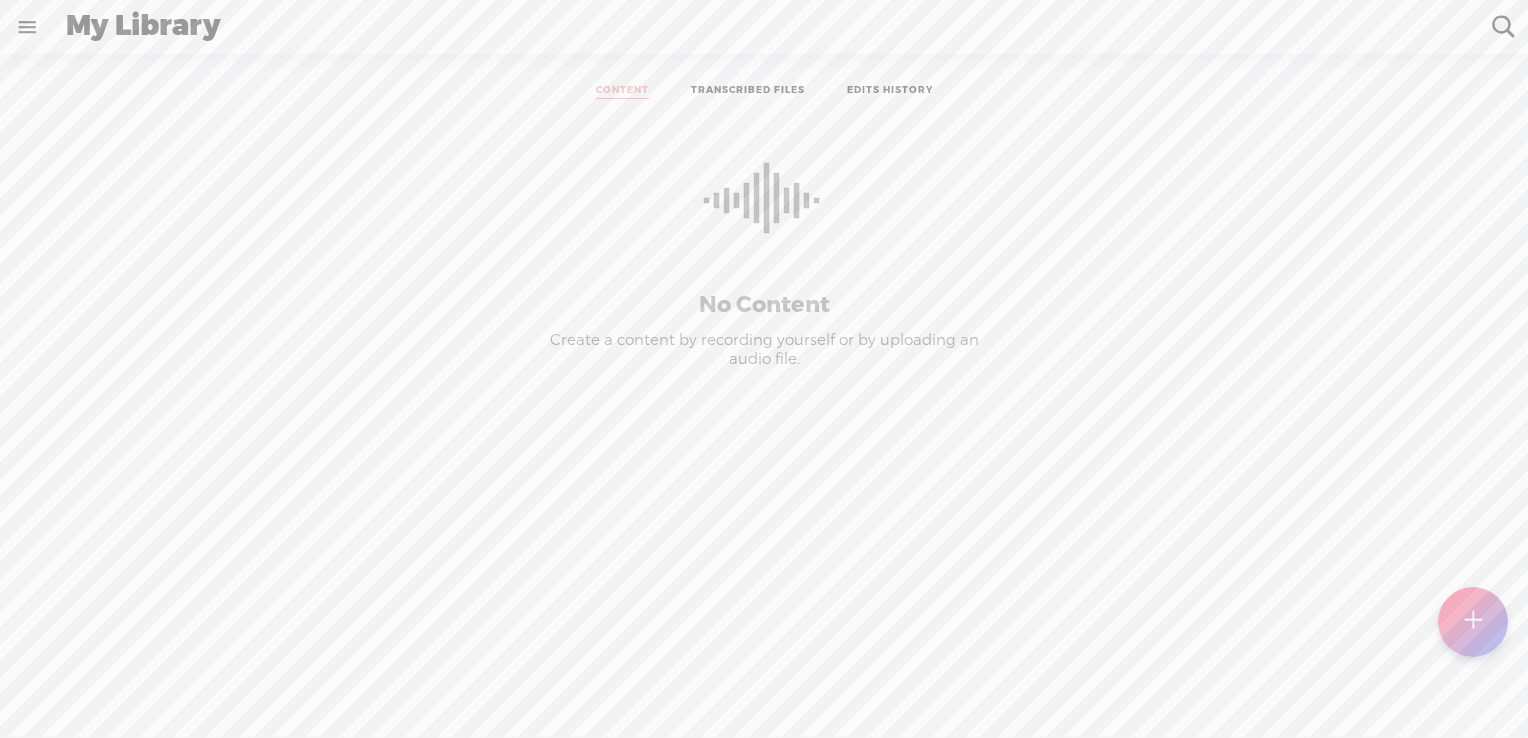 click at bounding box center (27, 27) 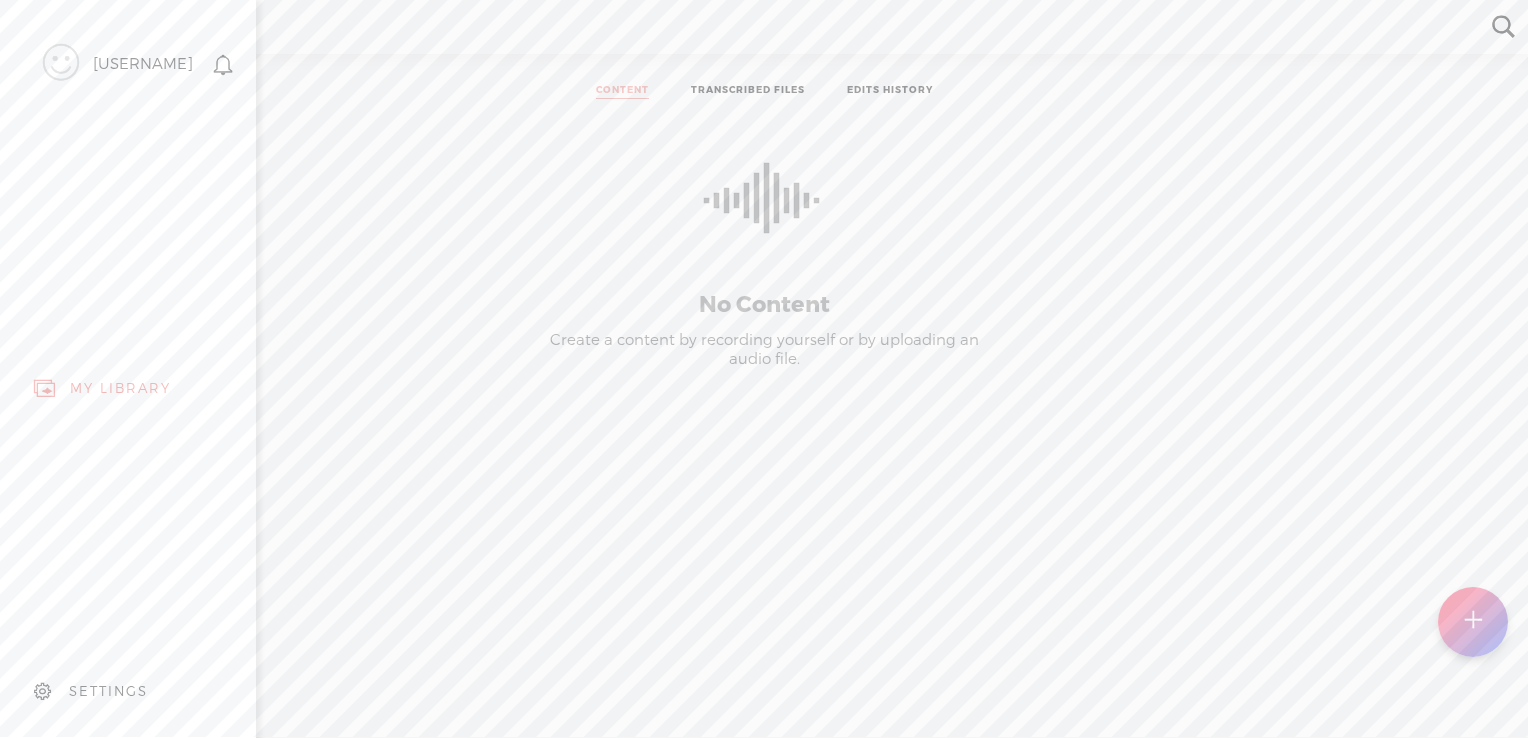click on "SETTINGS" at bounding box center [132, 691] 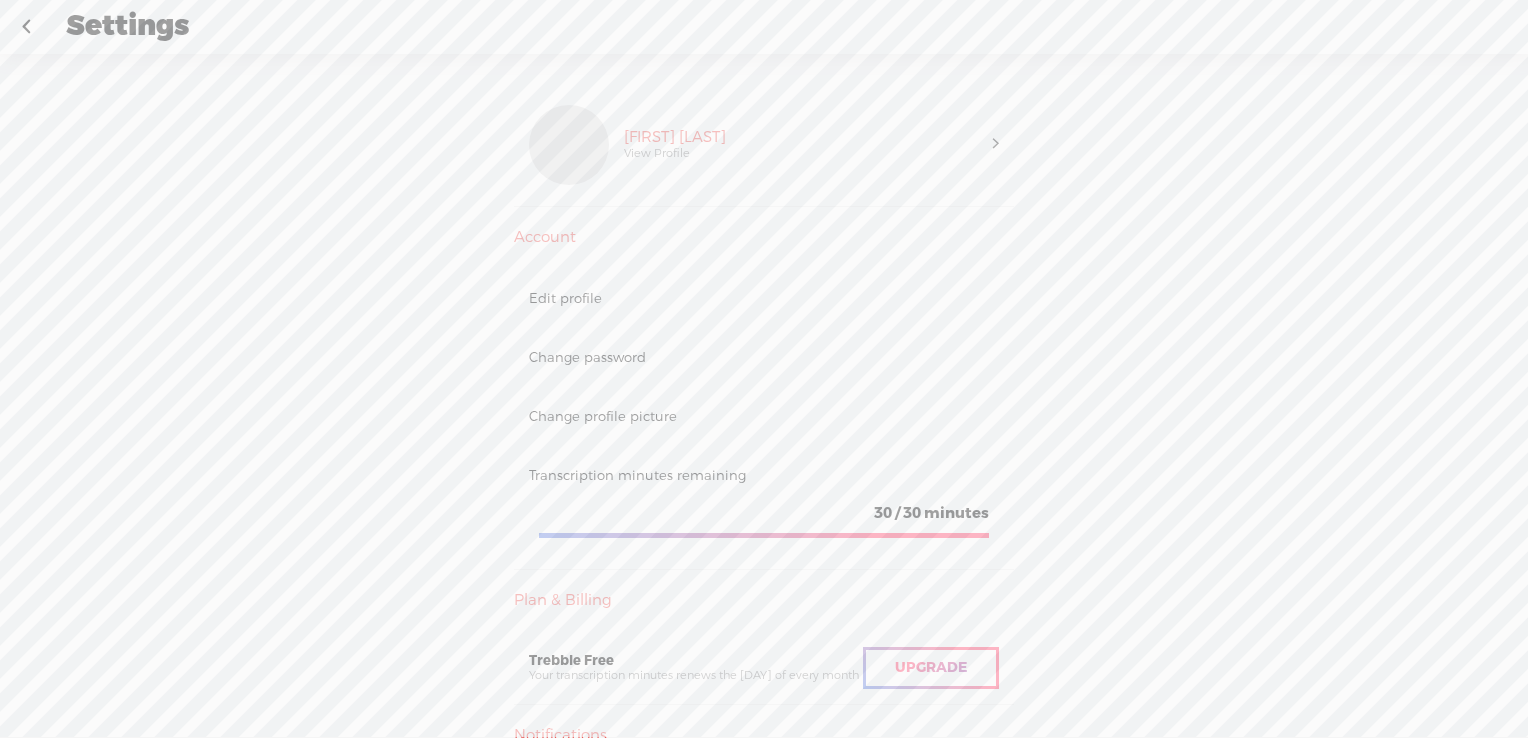 click on "Transcription minutes remaining" at bounding box center (764, 475) 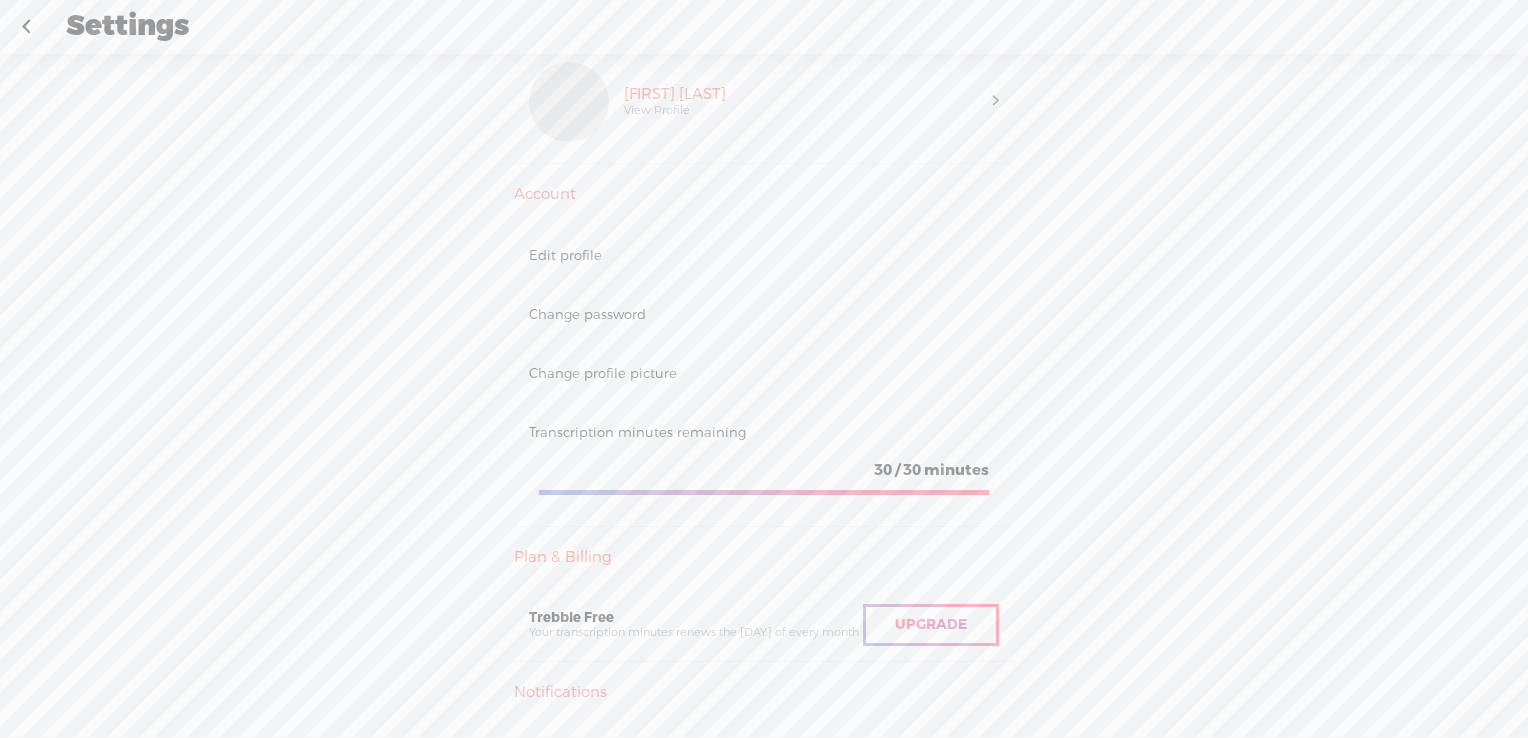 scroll, scrollTop: 0, scrollLeft: 0, axis: both 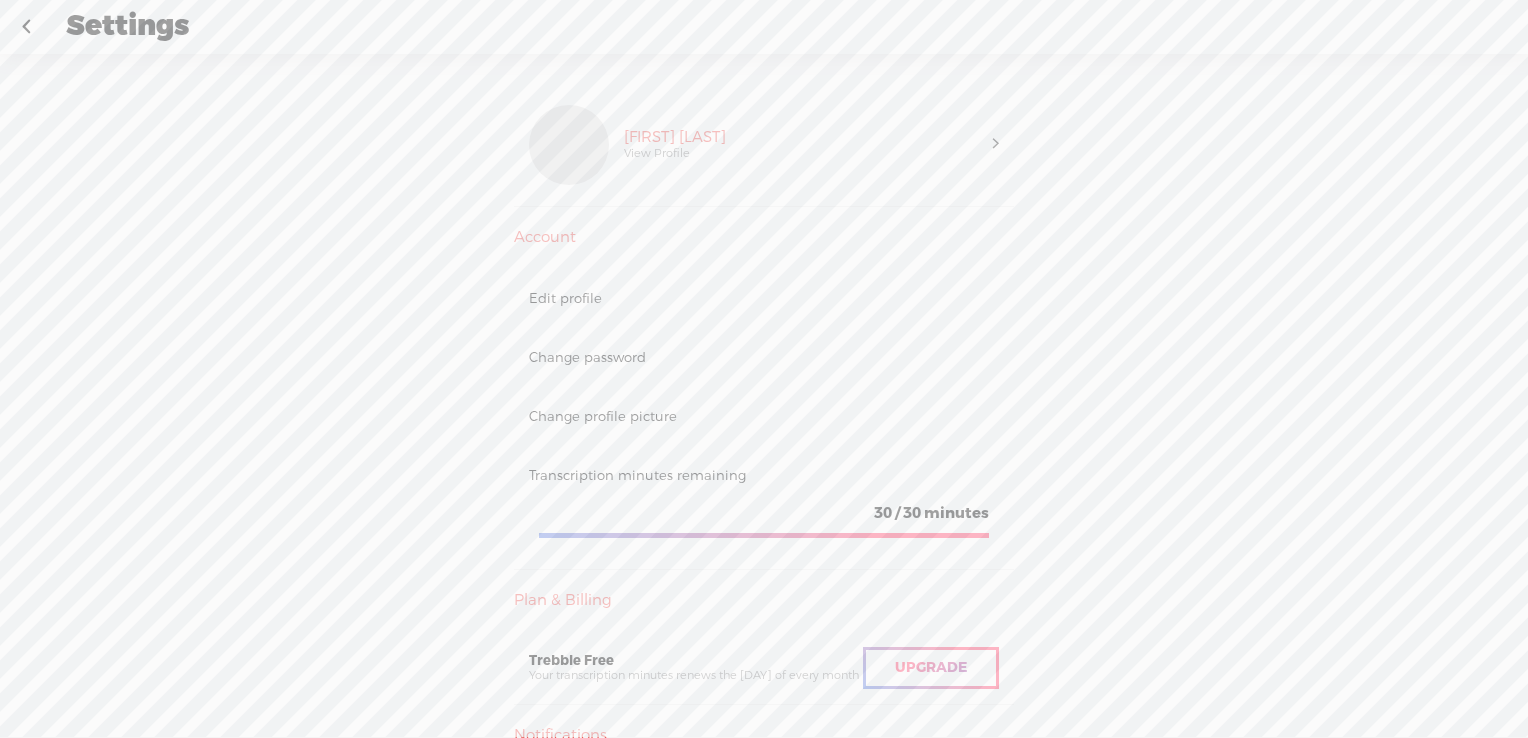 click on "Transcription minutes remaining" at bounding box center [764, 475] 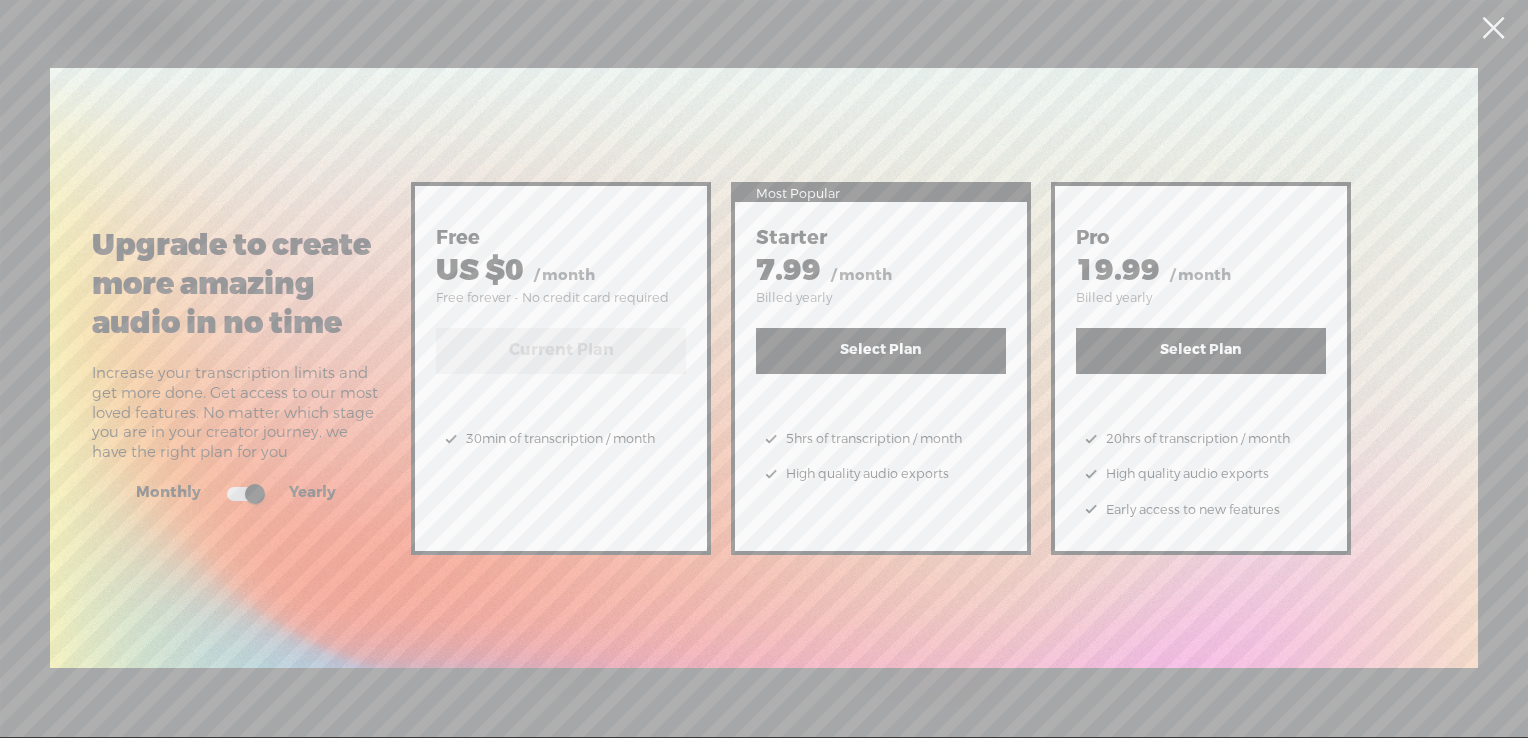 click at bounding box center (245, 494) 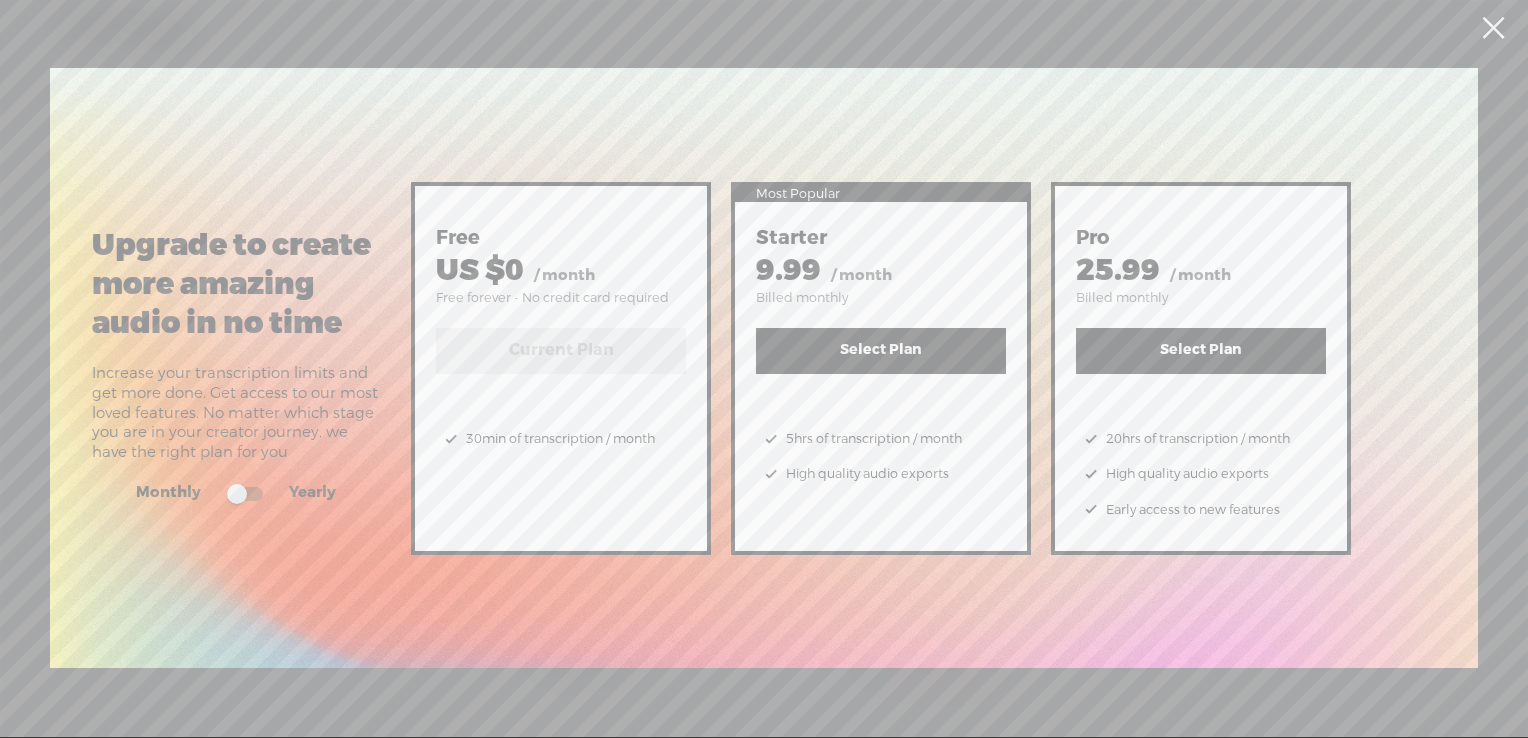 click at bounding box center (245, 494) 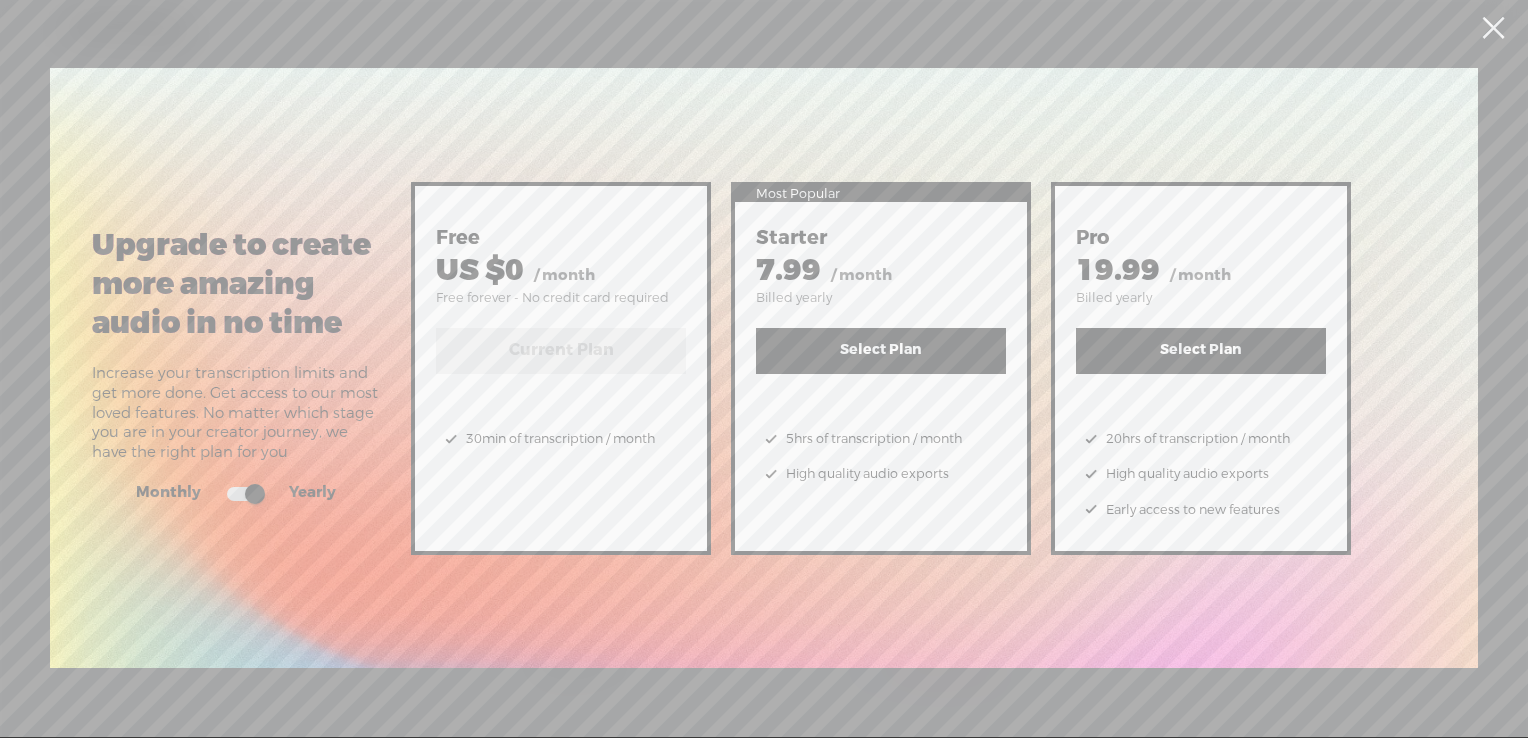 click at bounding box center (245, 494) 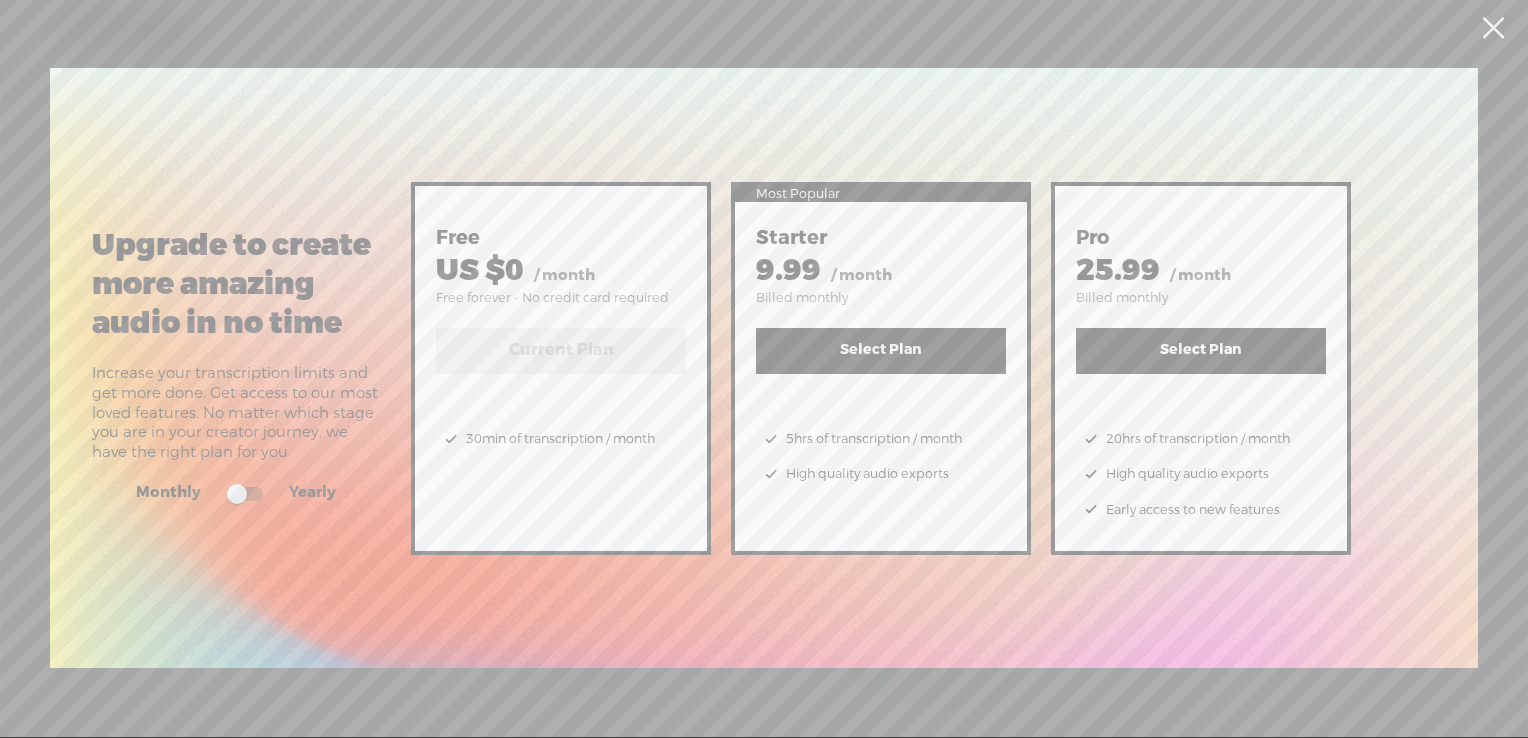 click on "Select Plan" at bounding box center [881, 351] 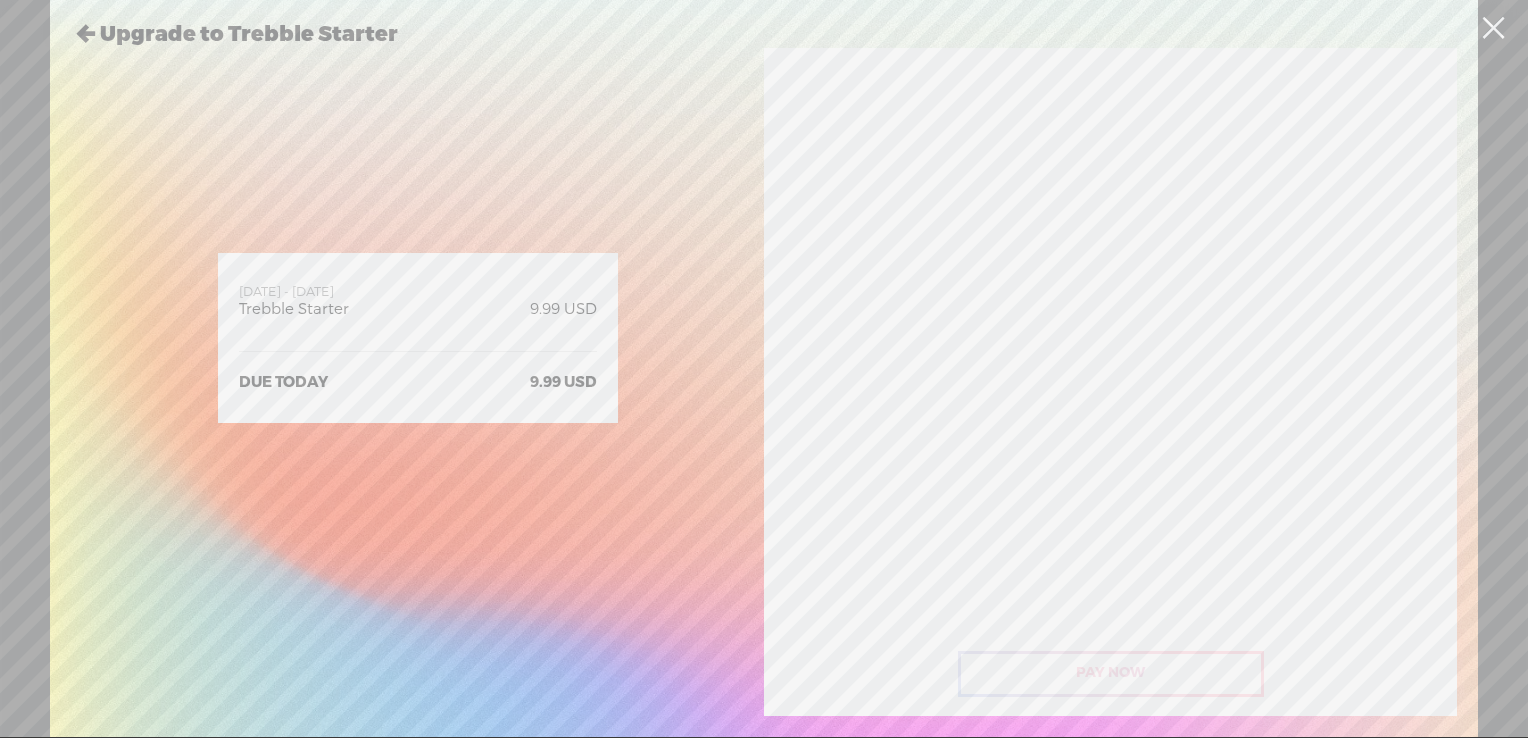 scroll, scrollTop: 0, scrollLeft: 0, axis: both 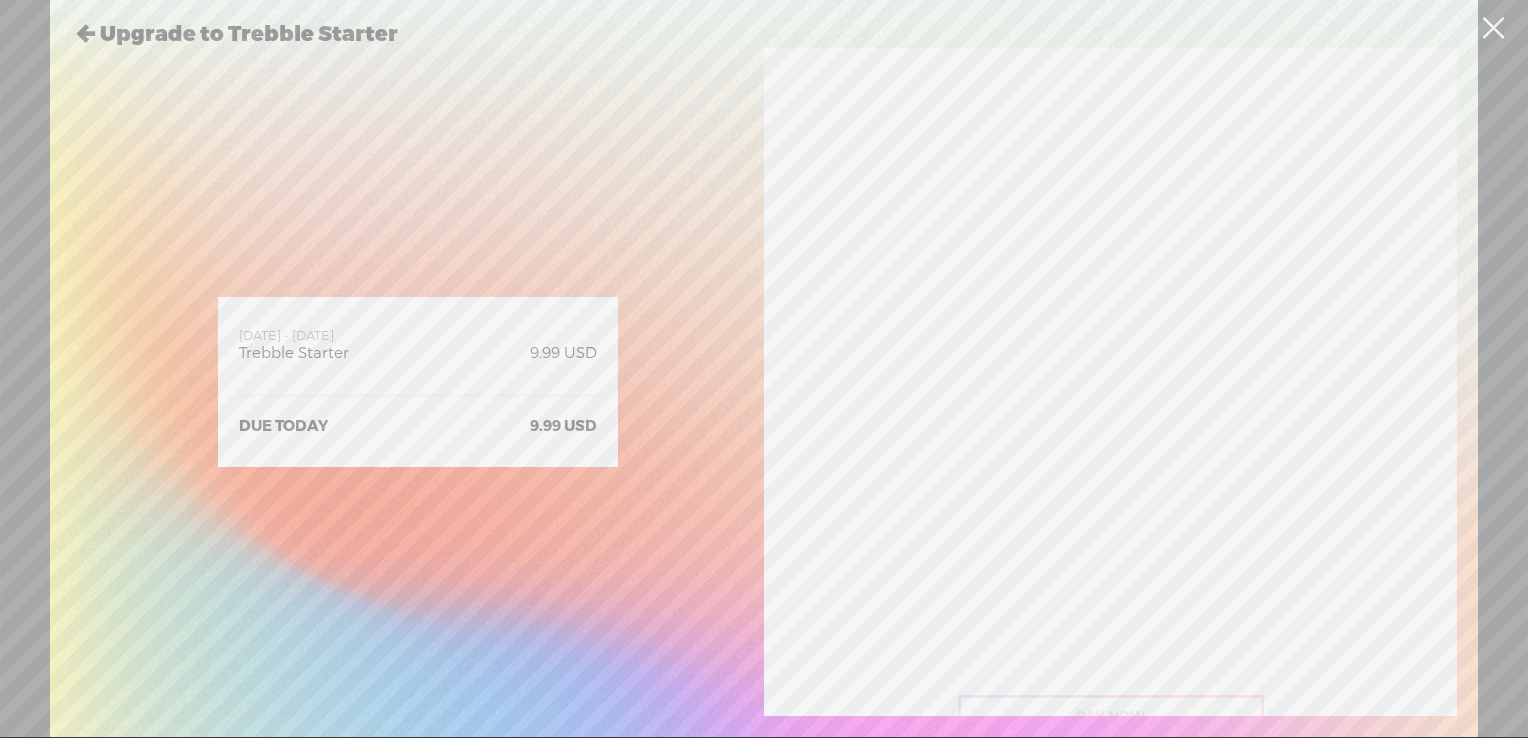click at bounding box center [1493, 28] 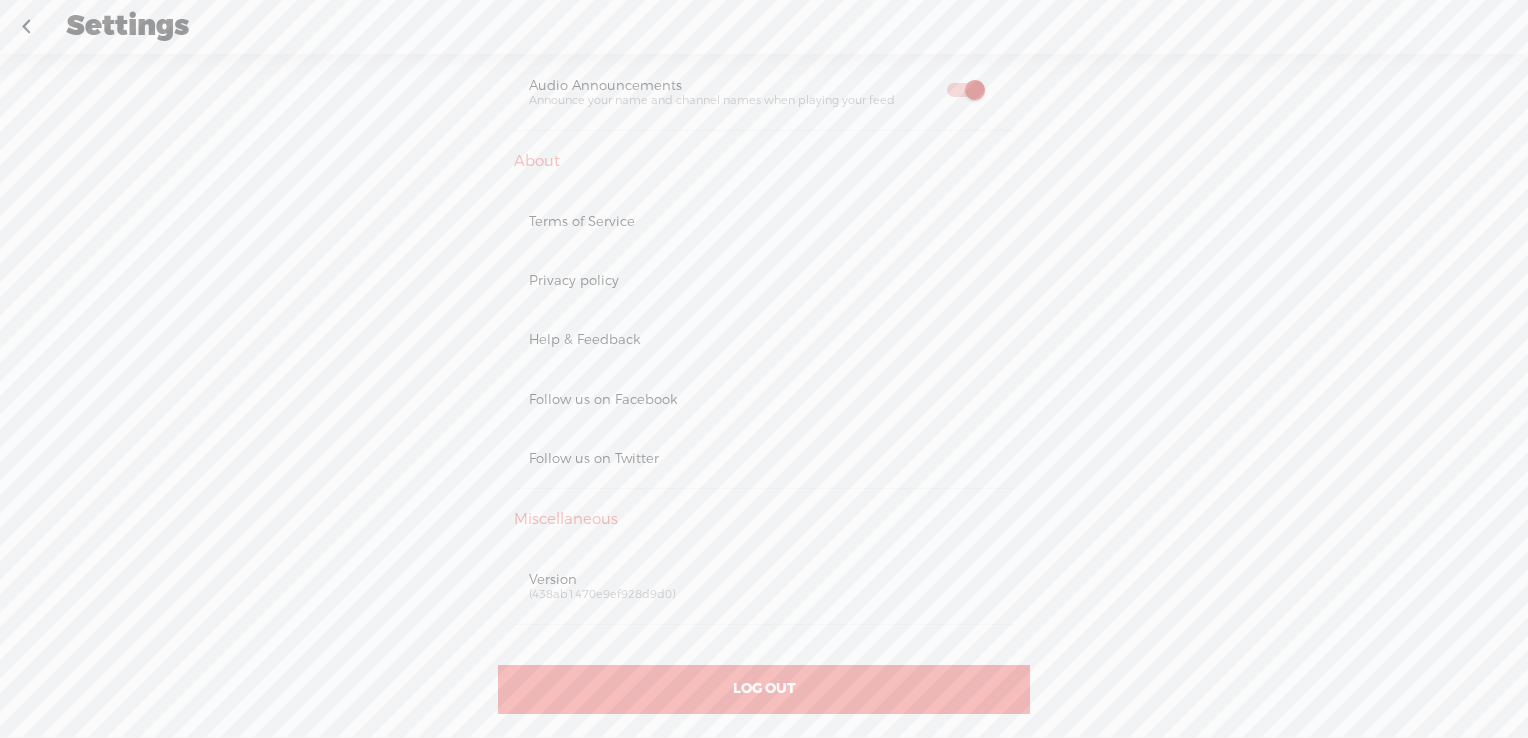 scroll, scrollTop: 1087, scrollLeft: 0, axis: vertical 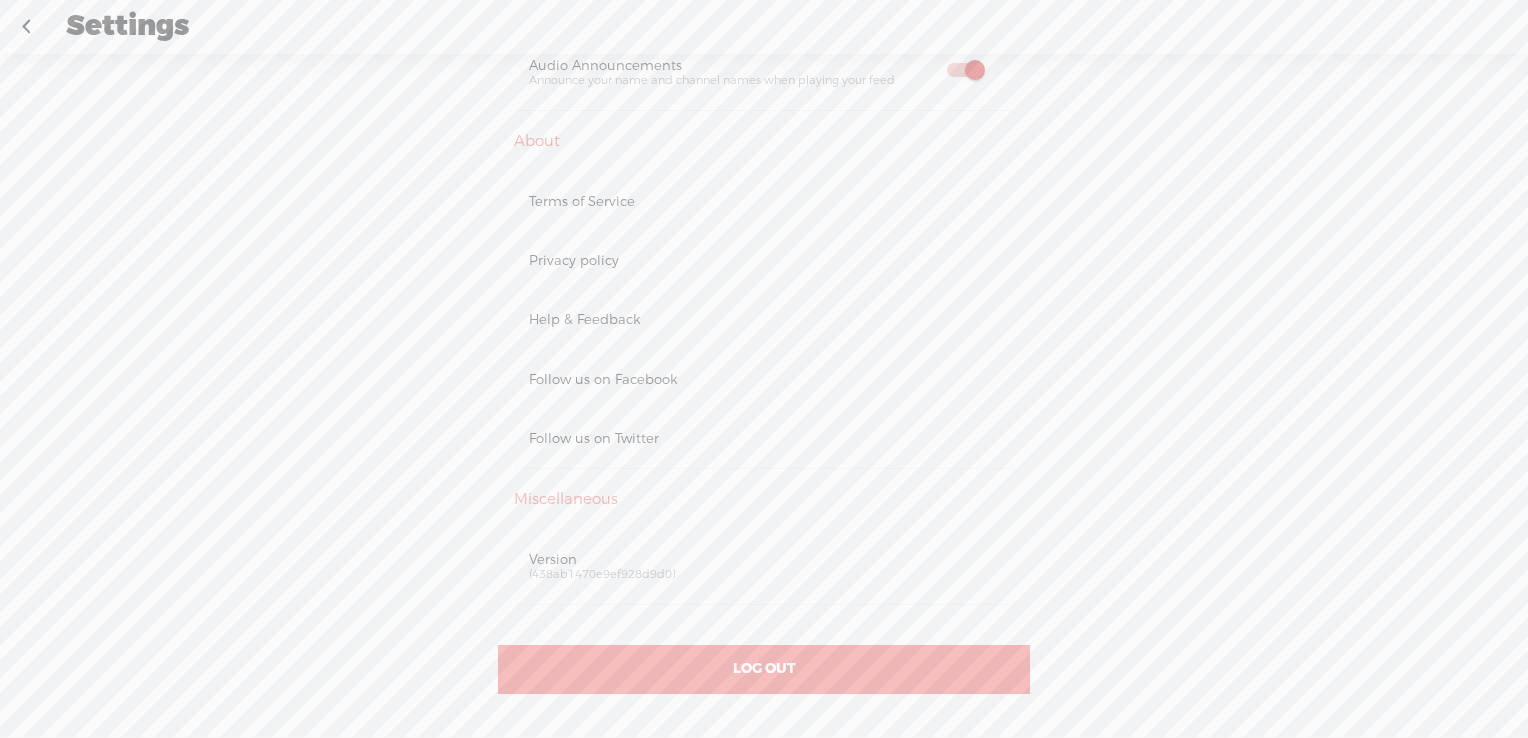 click on "LOG OUT" at bounding box center (764, 669) 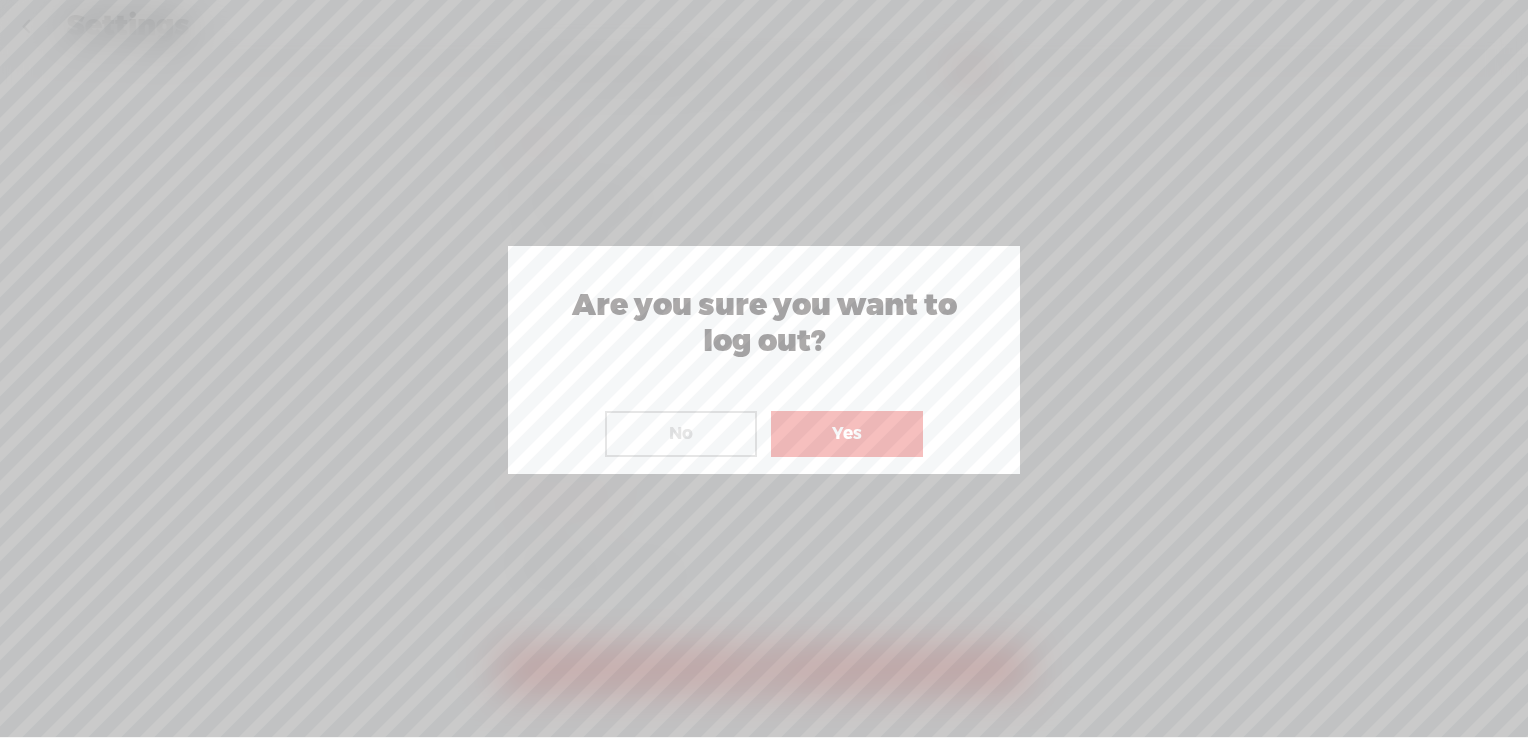 click on "Yes" at bounding box center [847, 434] 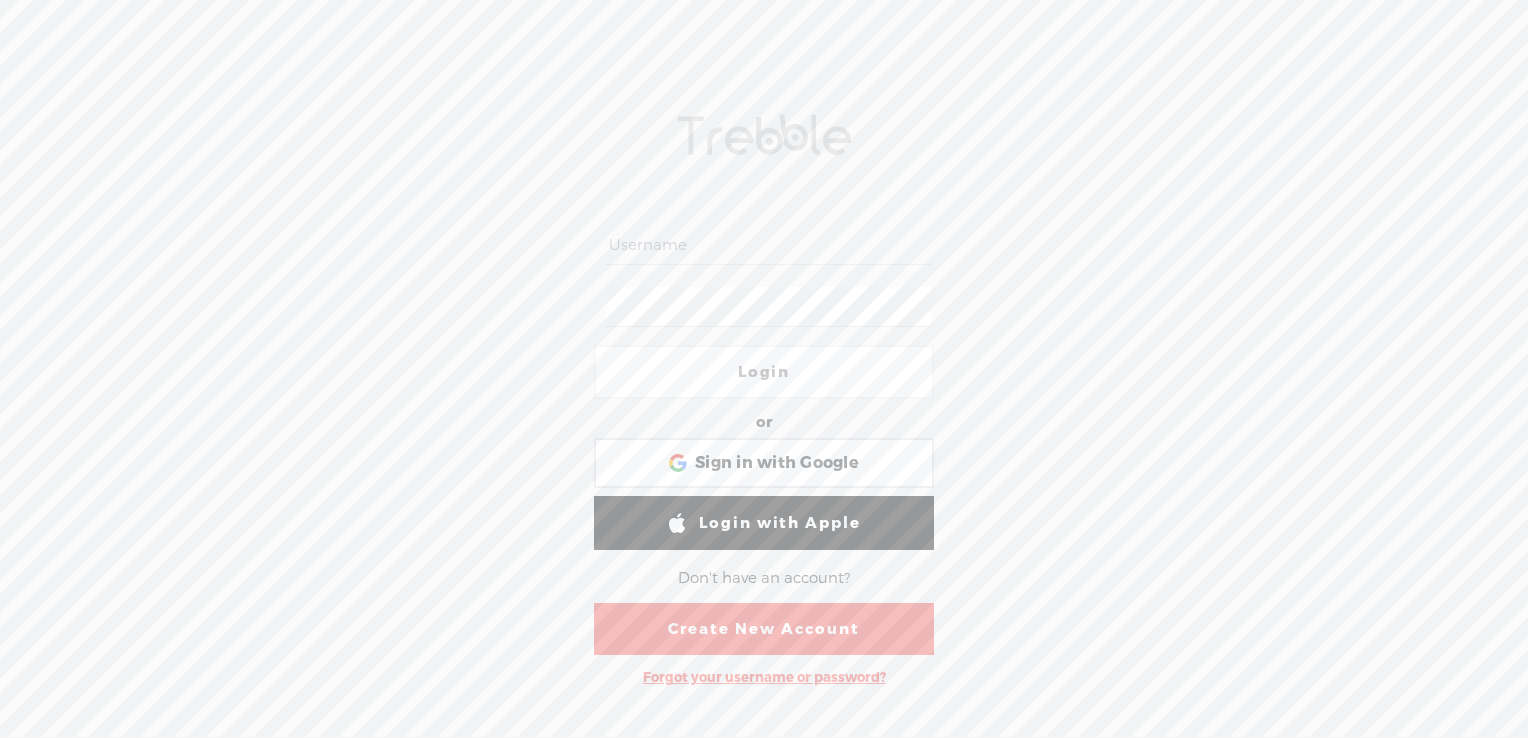 scroll, scrollTop: 0, scrollLeft: 0, axis: both 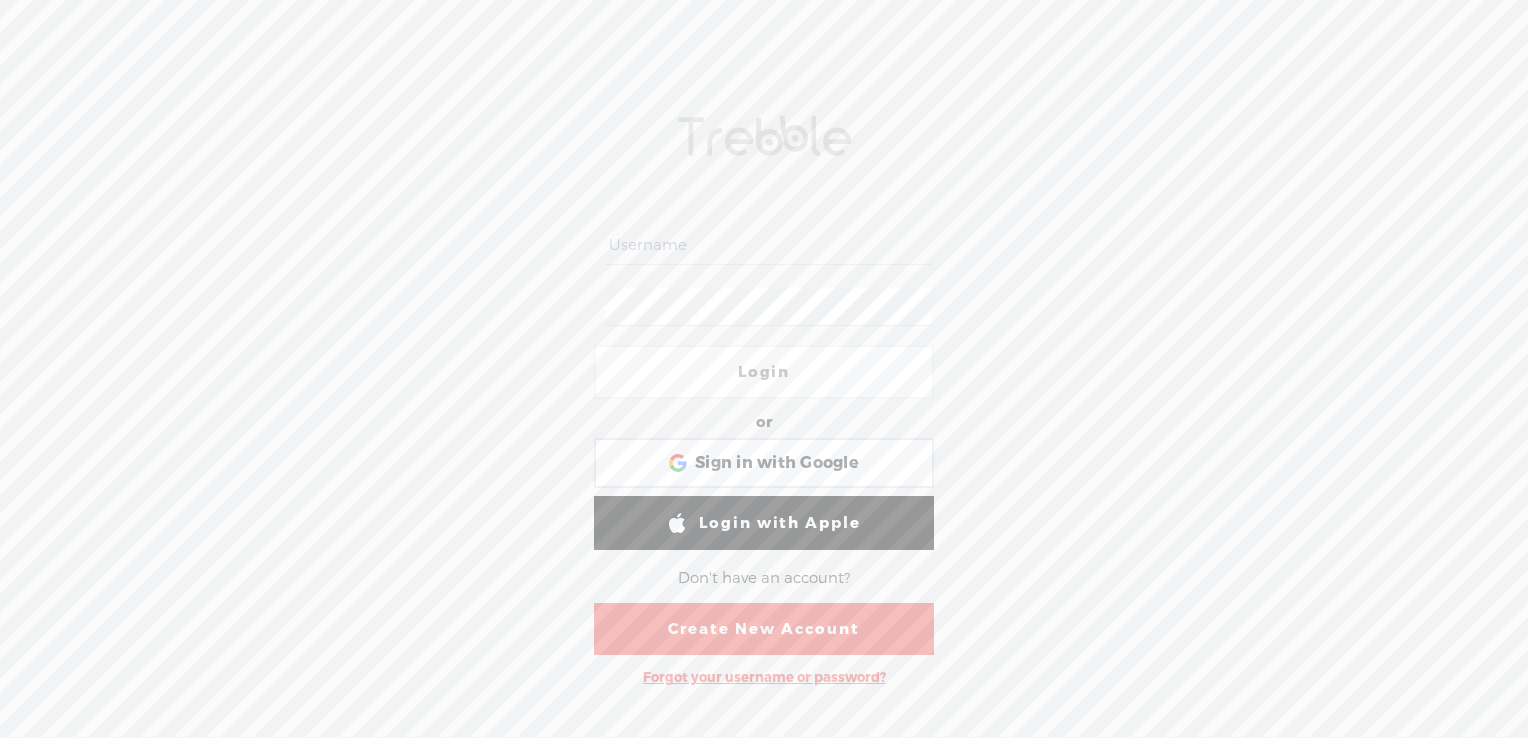 type on "[USERNAME]" 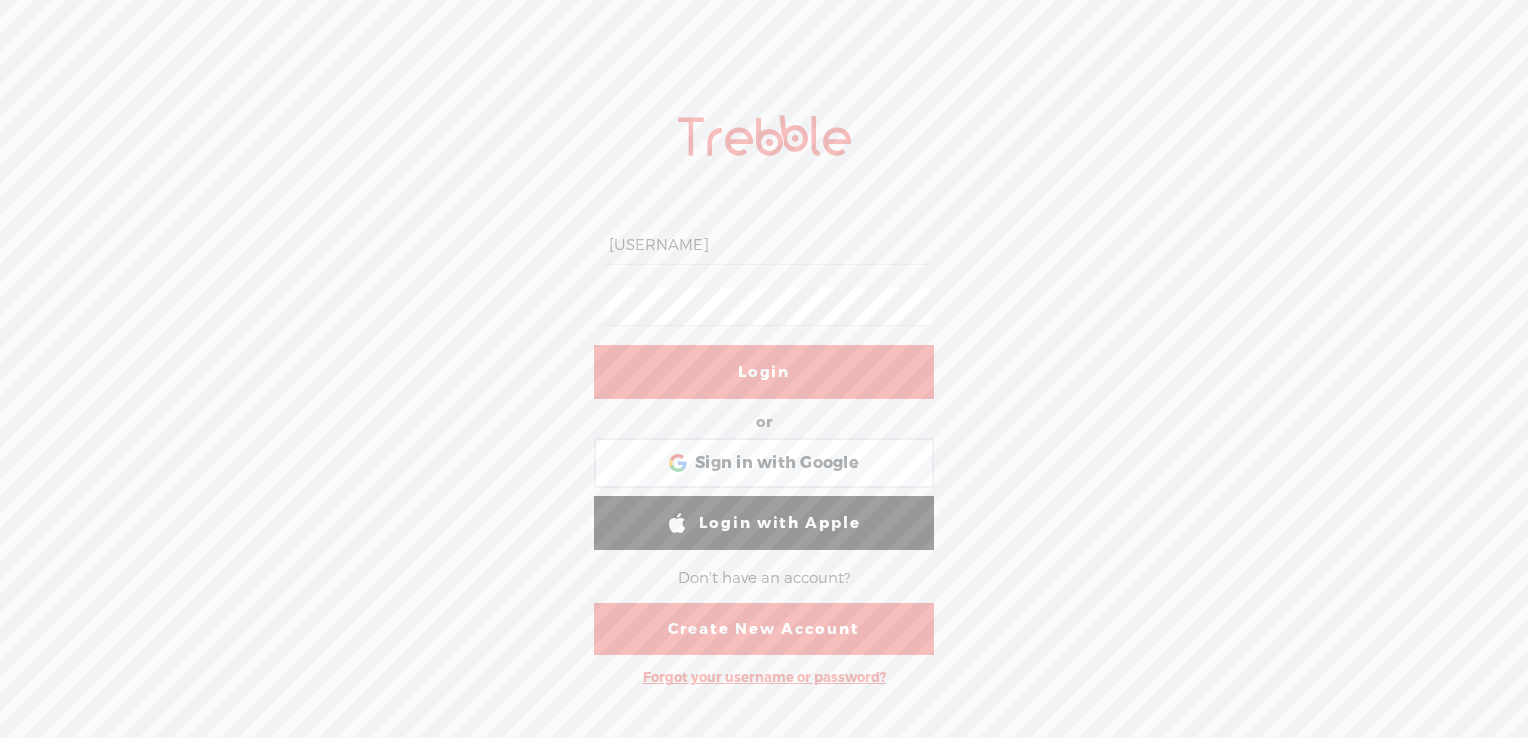 click on "[USERNAME]
Login
or
Login with Facebook
Sign in with Google Sign in with Google. Opens in new tab
Login with Google
Login with Apple
Don't have an account?
Create New Account
Forgot your username or password?" at bounding box center (764, 396) 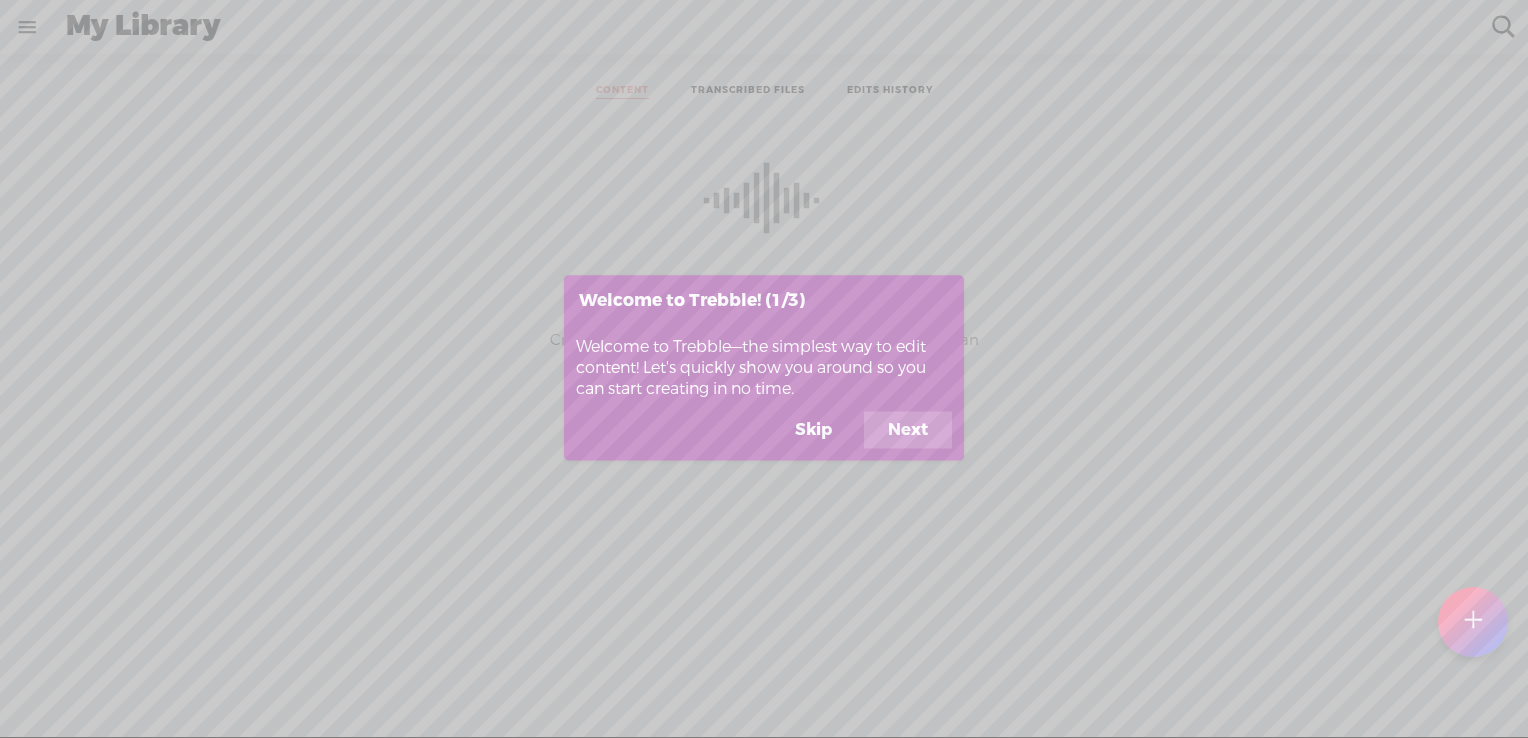 click on "Next" at bounding box center (908, 430) 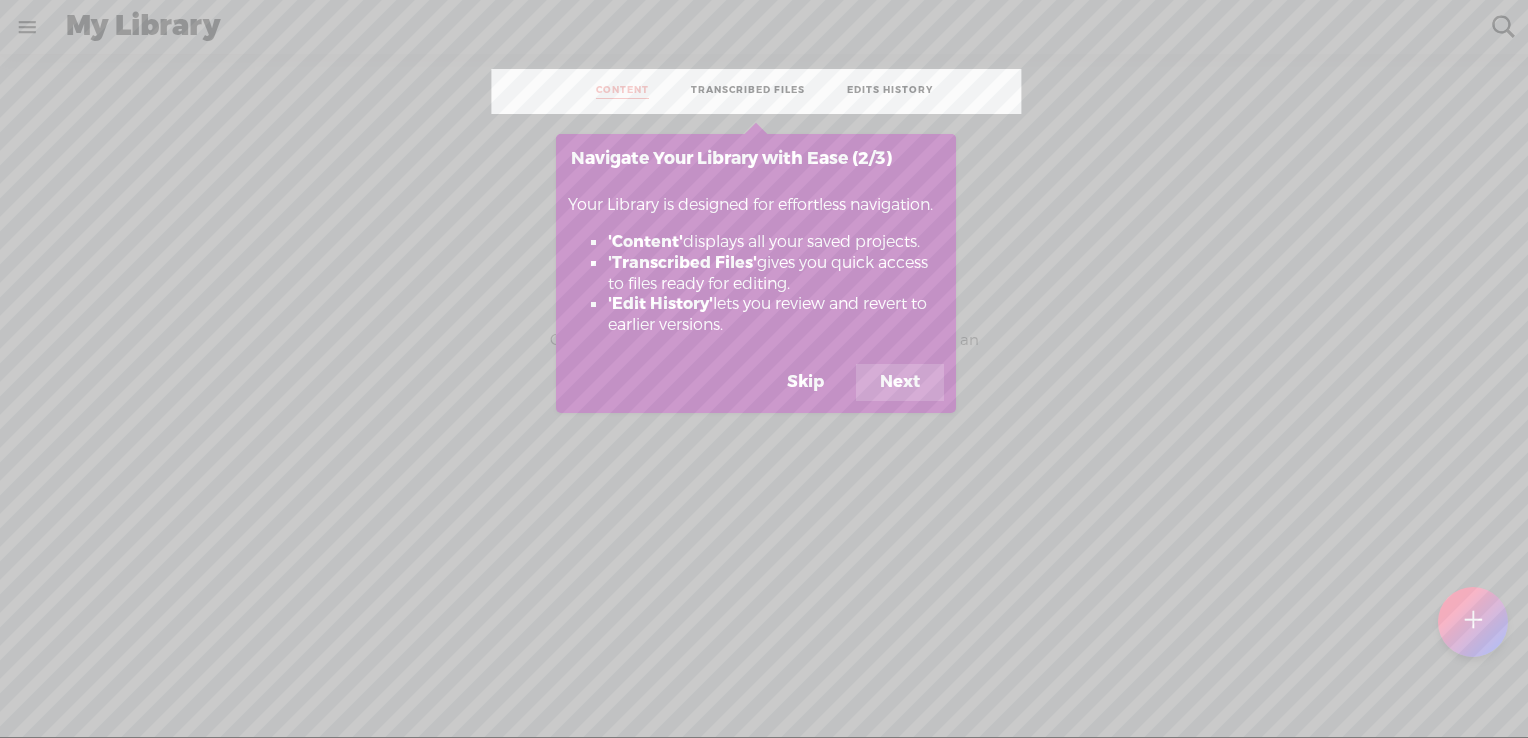 click on "Next" at bounding box center [900, 383] 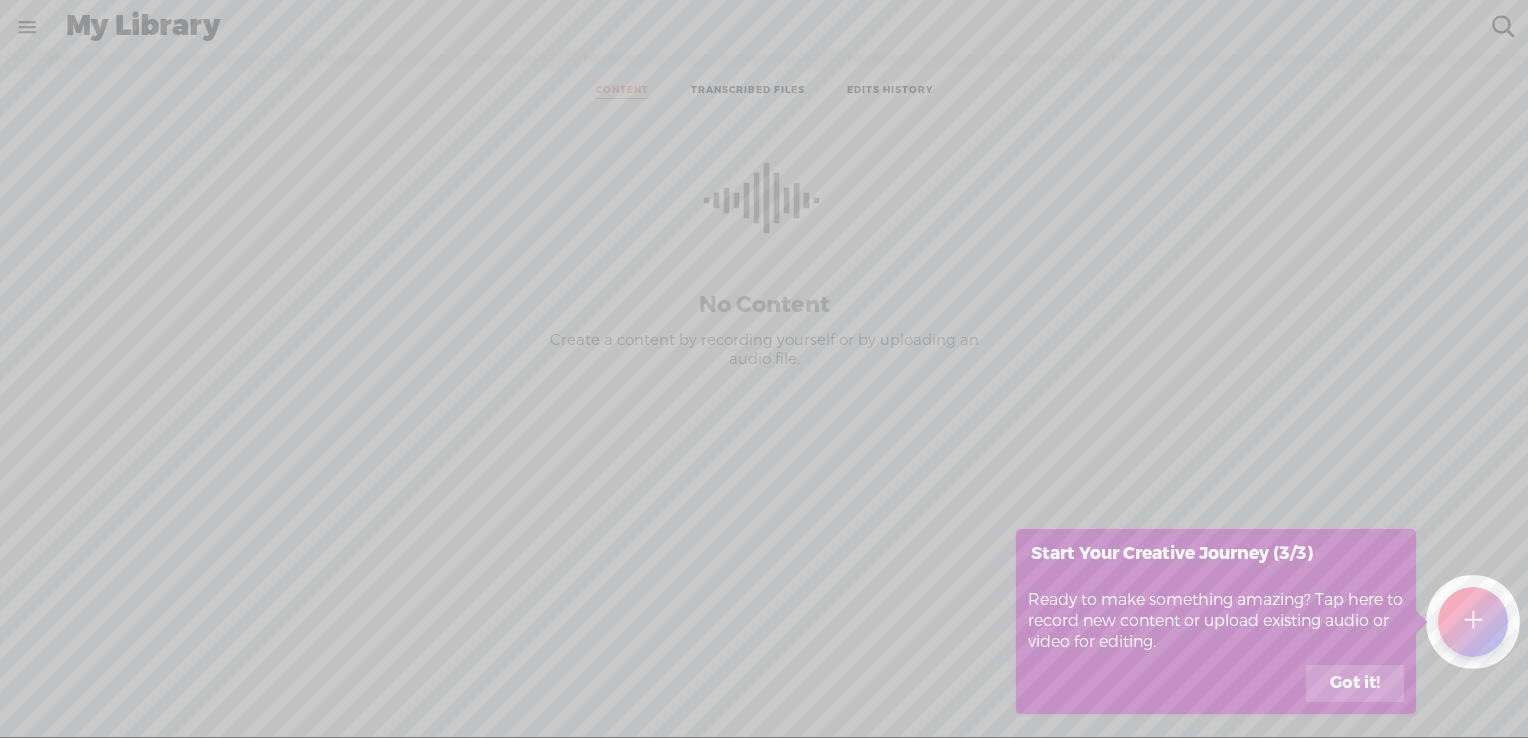click on "Got it!" at bounding box center [1355, 684] 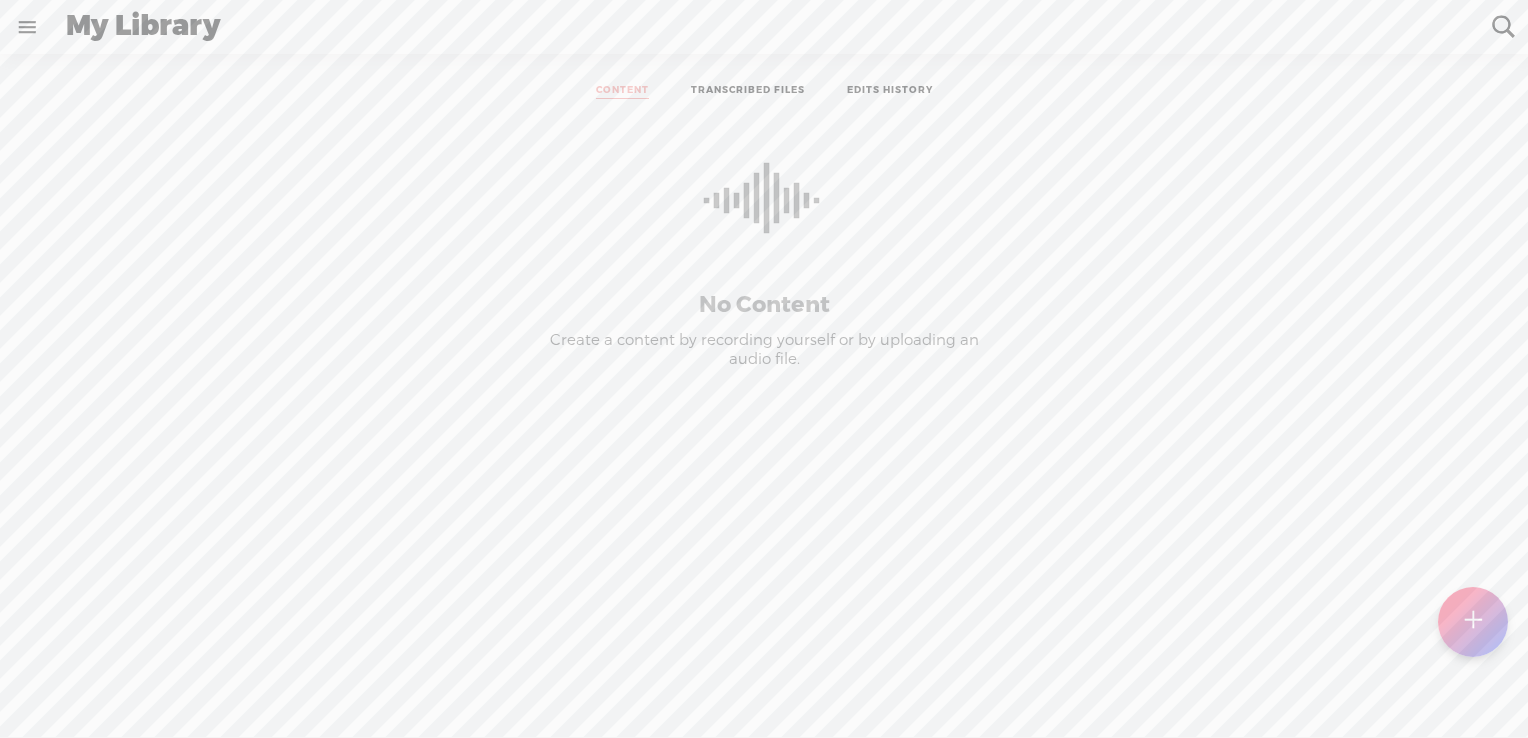 click at bounding box center (27, 27) 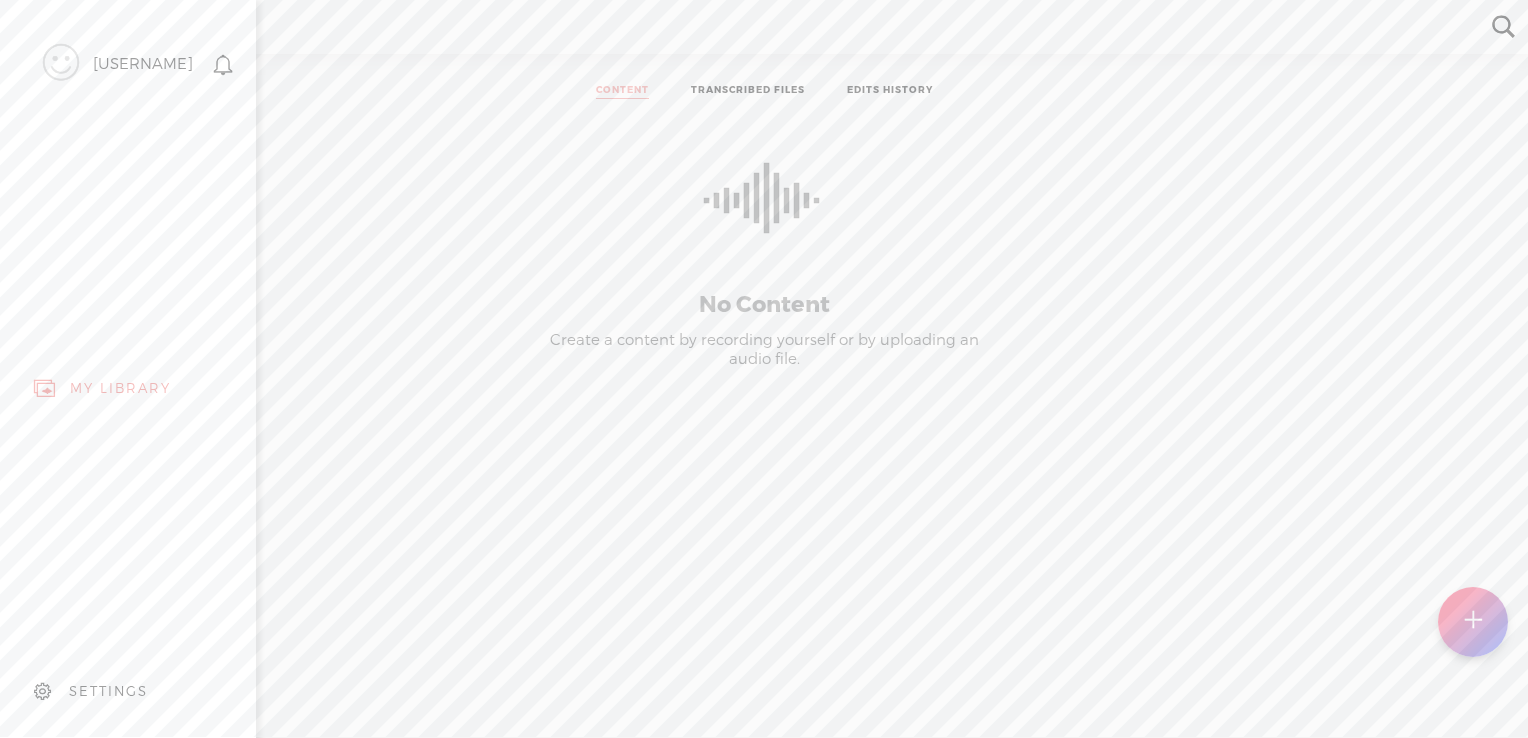 click on "SETTINGS" at bounding box center (132, 691) 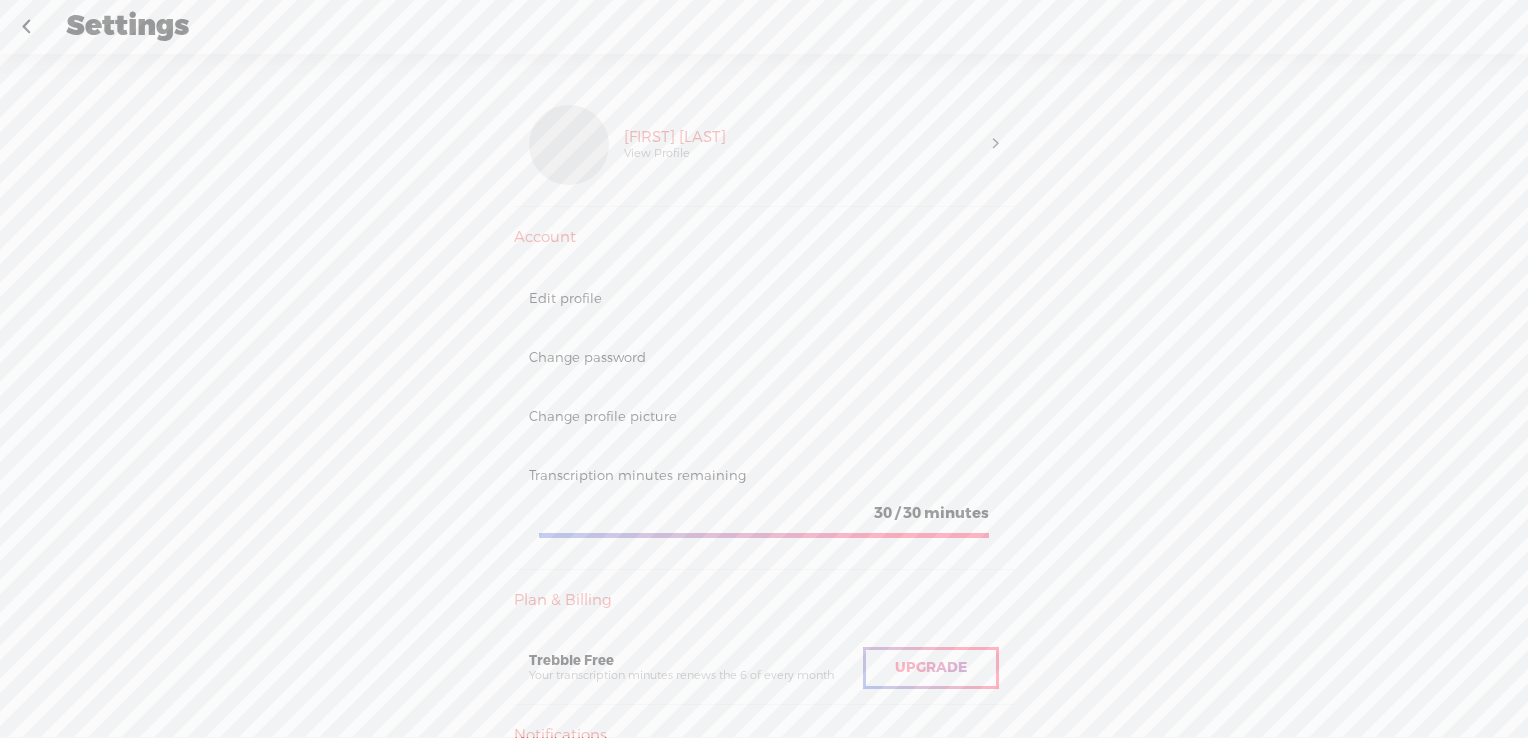 click on "Transcription minutes remaining" at bounding box center (764, 475) 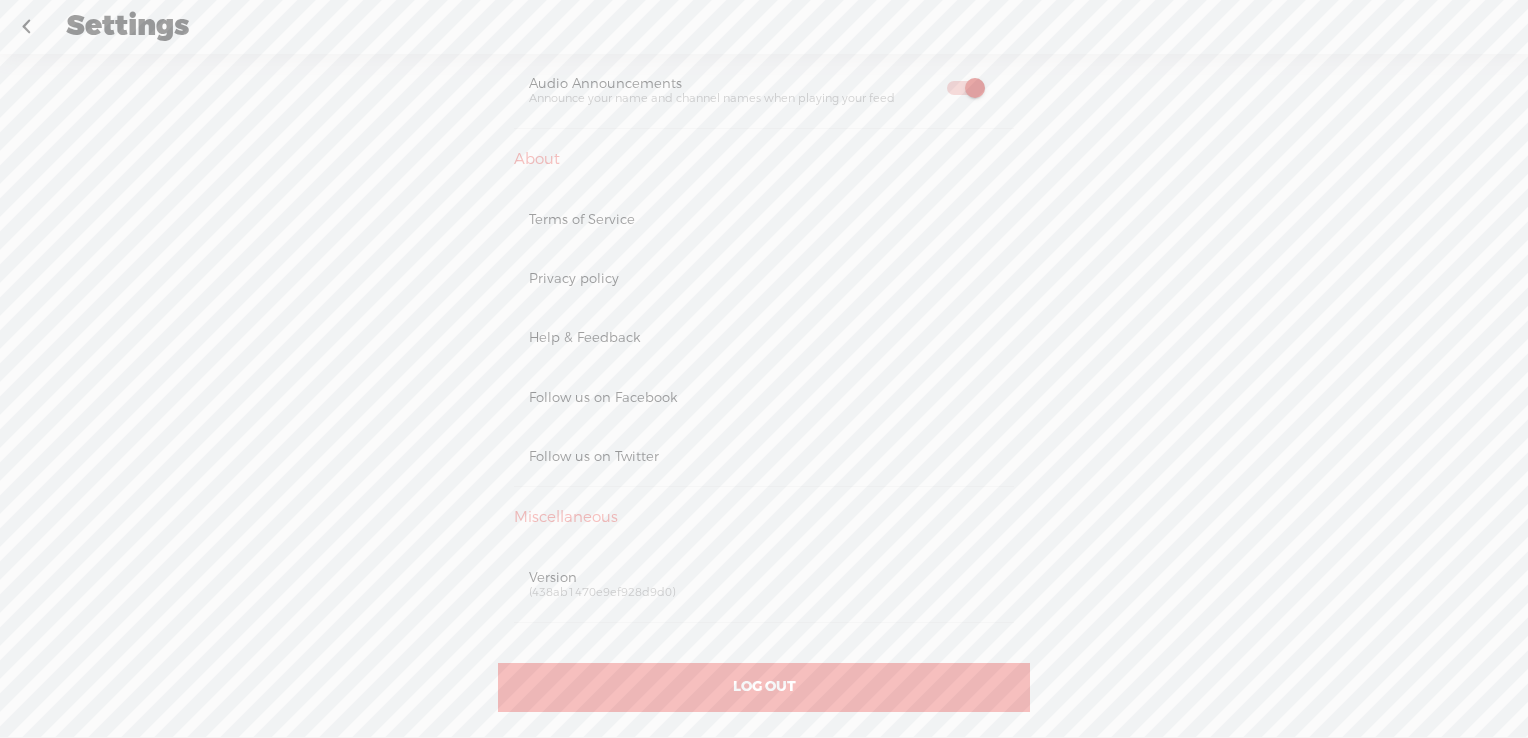 scroll, scrollTop: 1087, scrollLeft: 0, axis: vertical 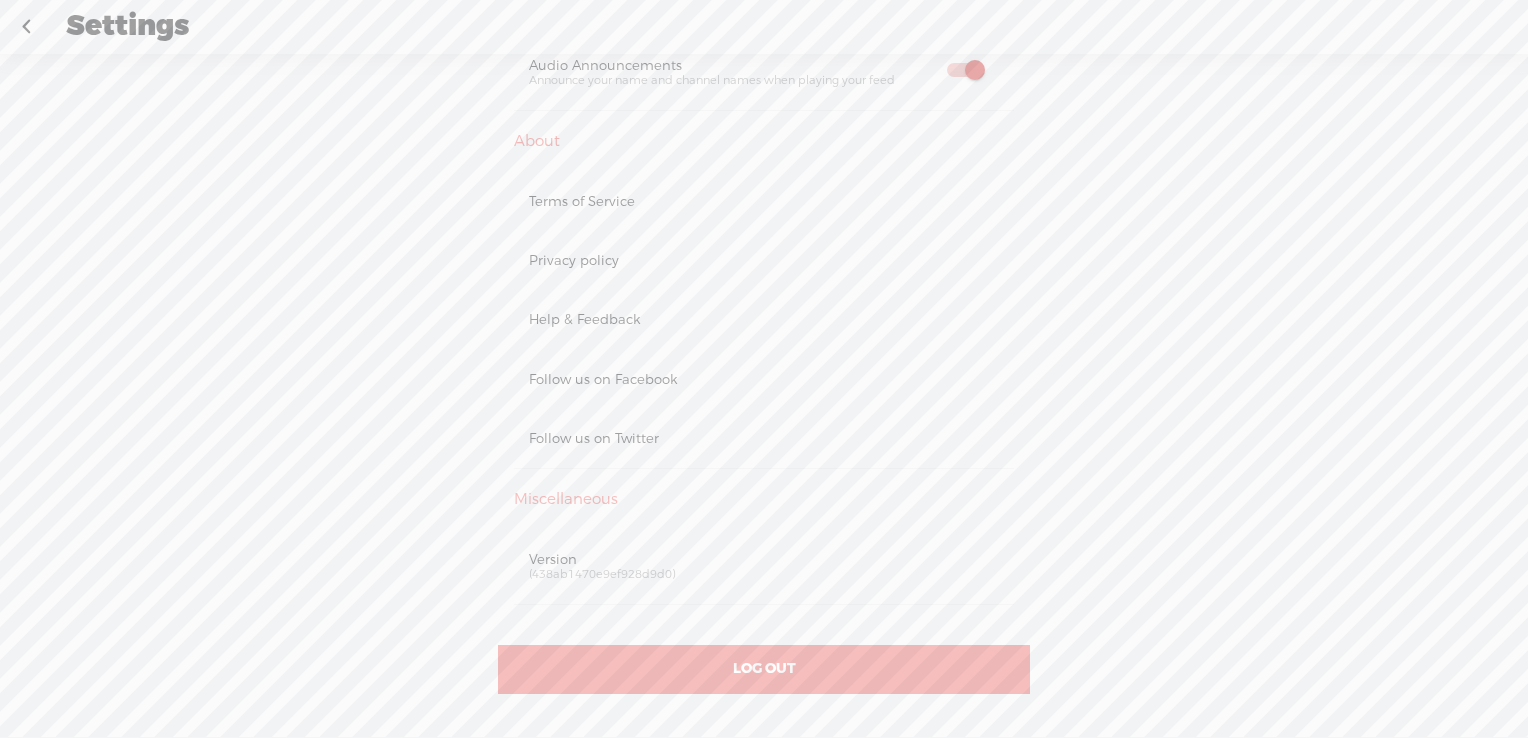 click on "Version" at bounding box center (764, 559) 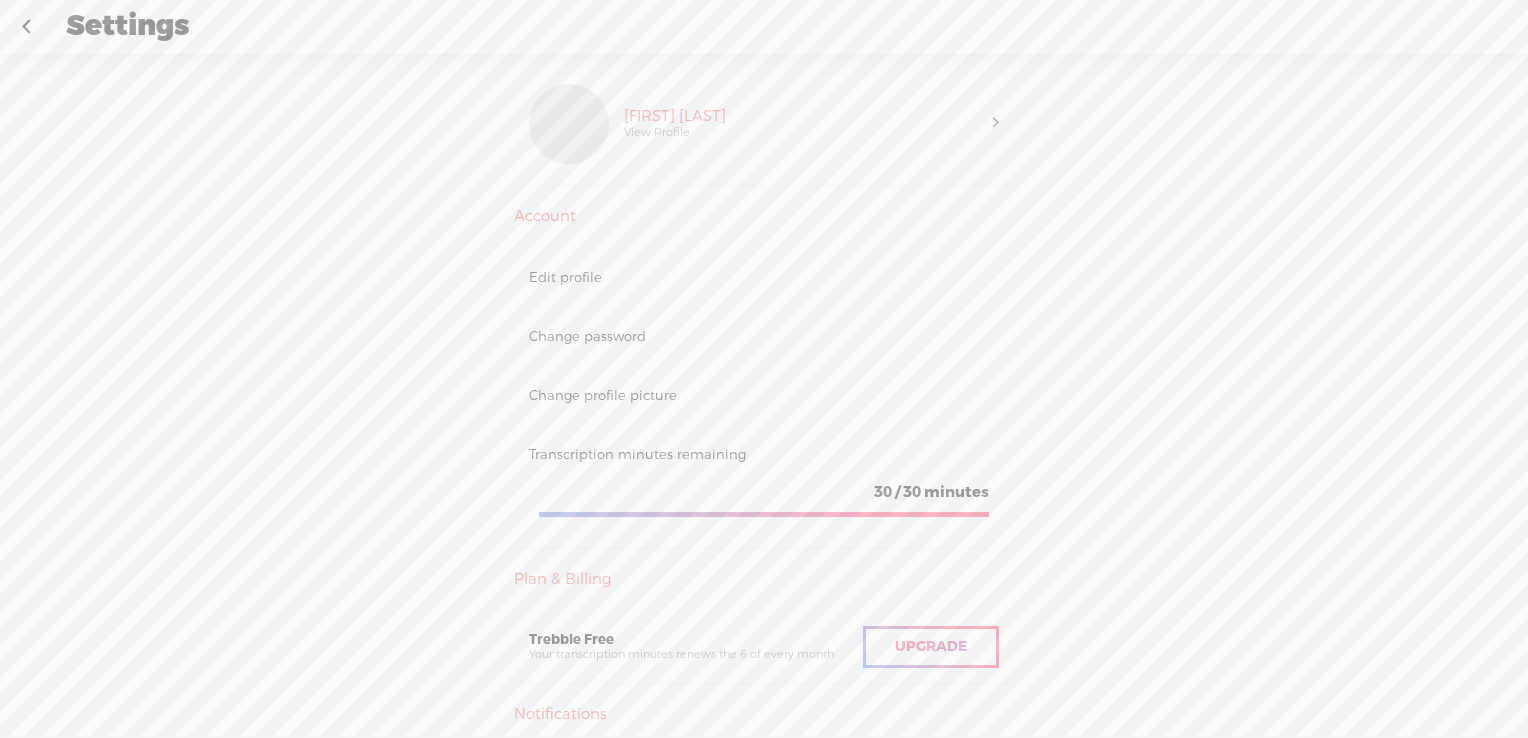 scroll, scrollTop: 0, scrollLeft: 0, axis: both 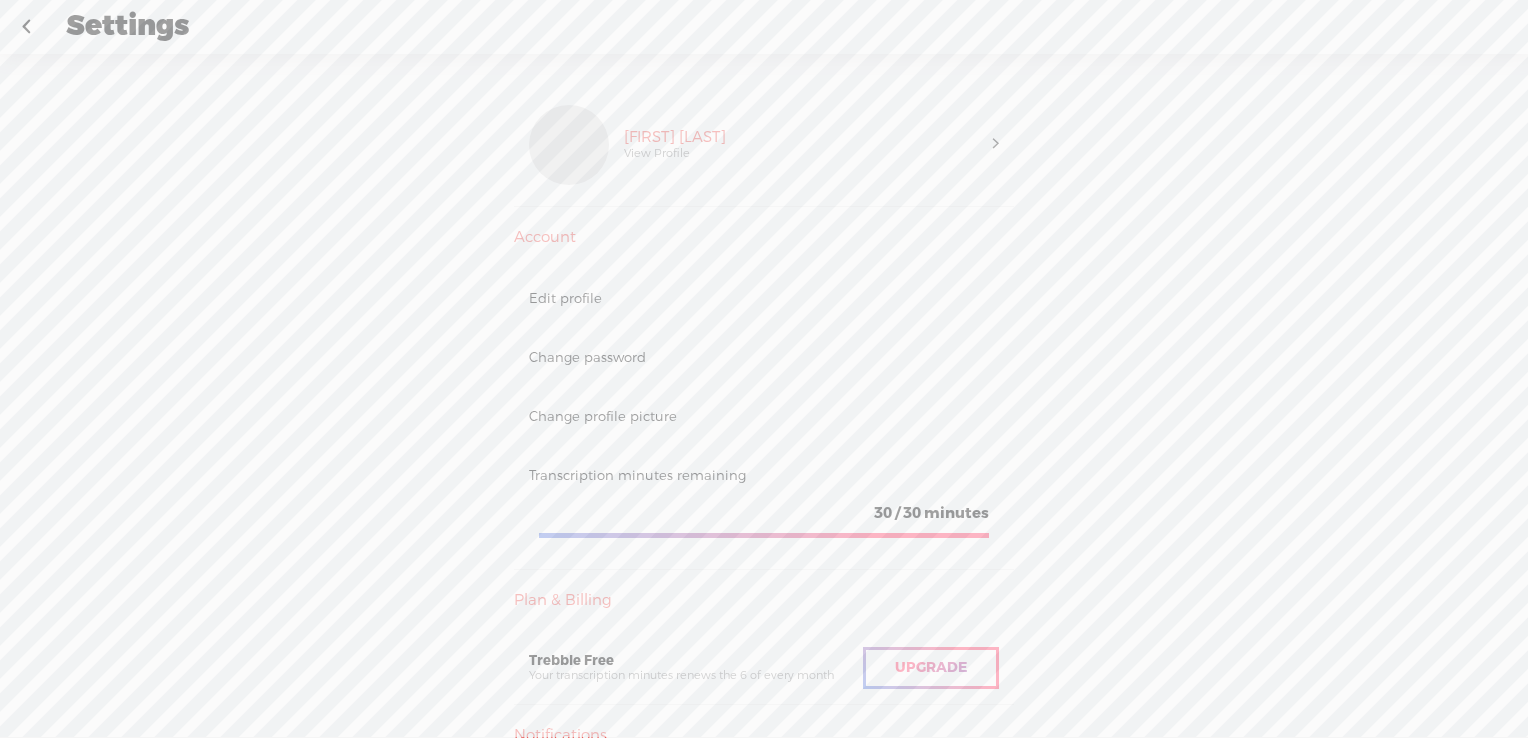 click on "Upgrade" at bounding box center [931, 668] 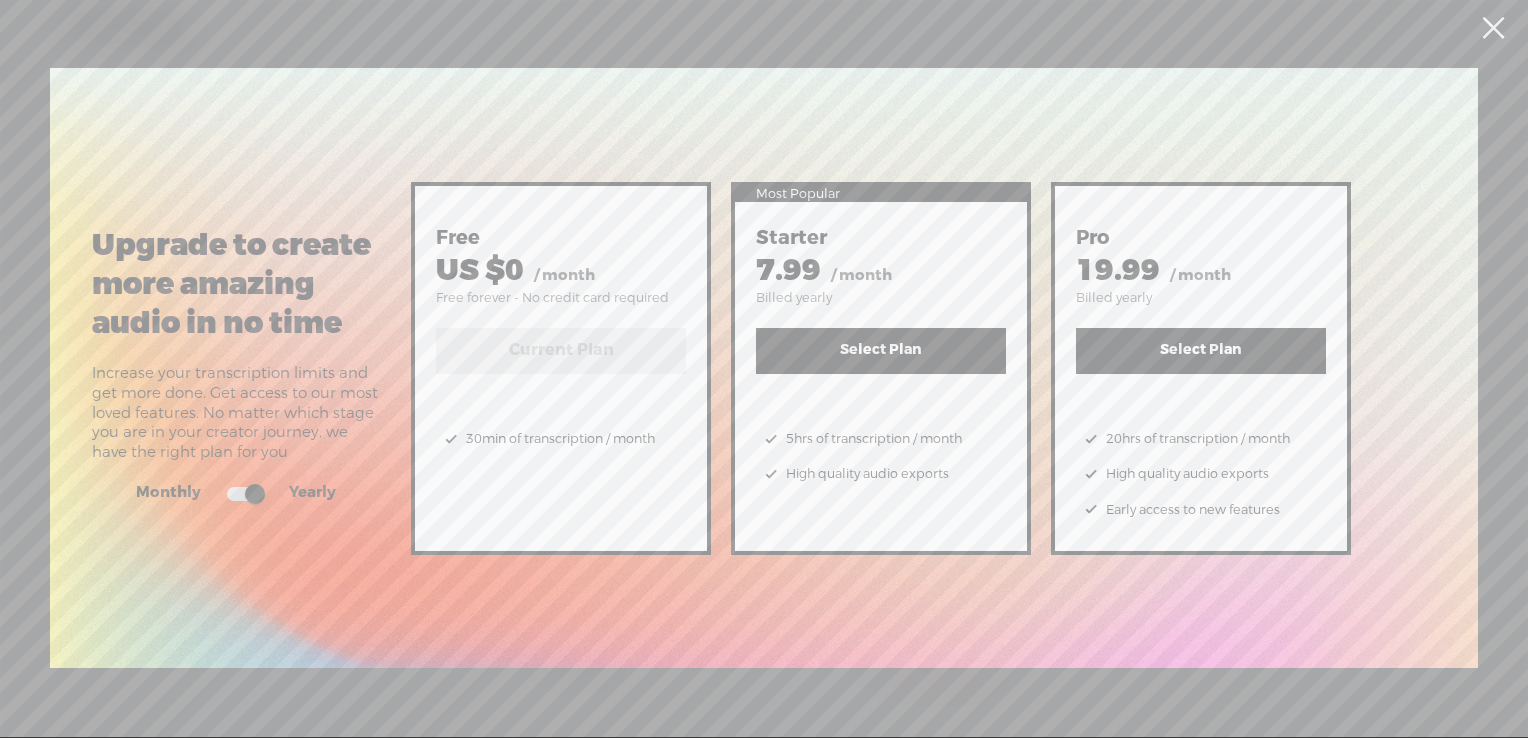 click at bounding box center (245, 494) 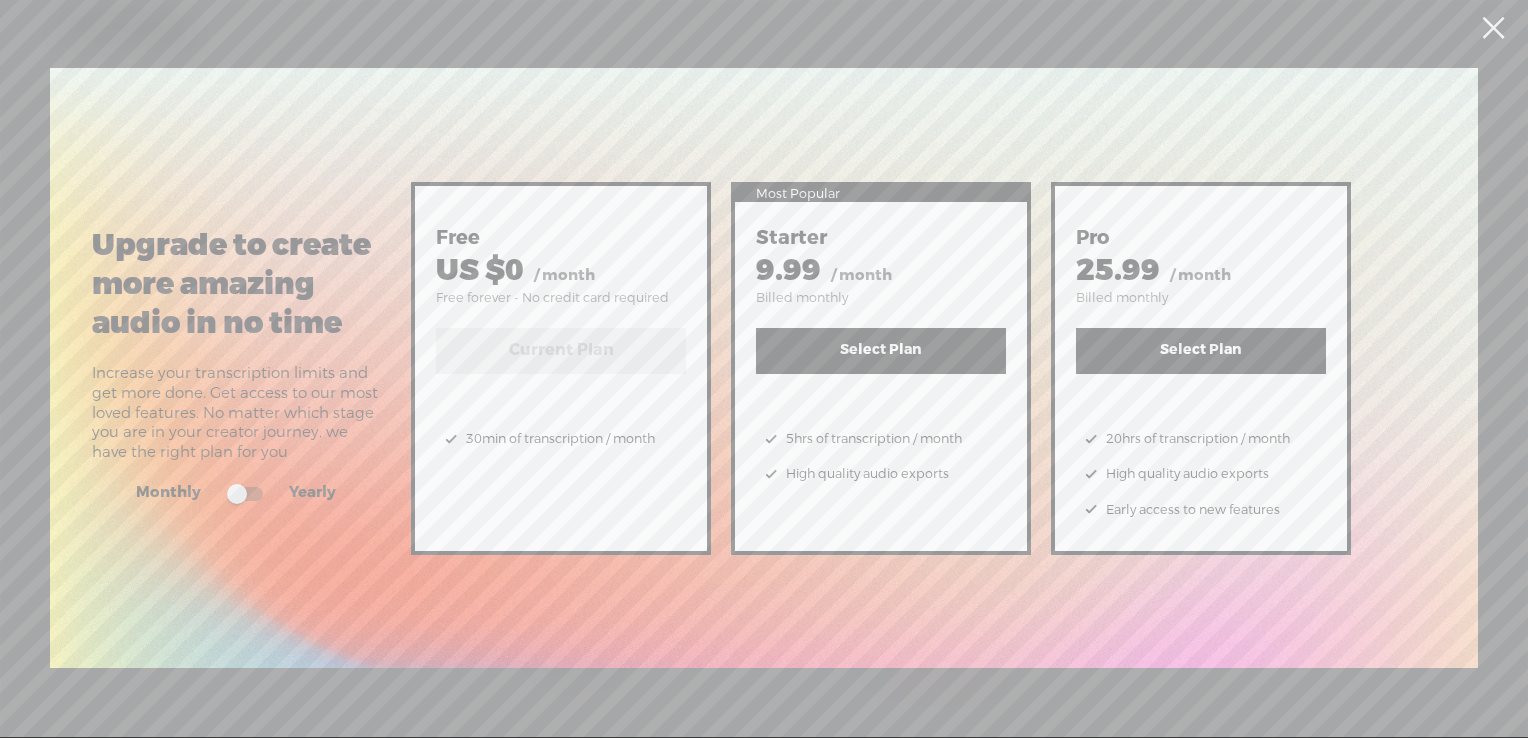 click at bounding box center (1493, 28) 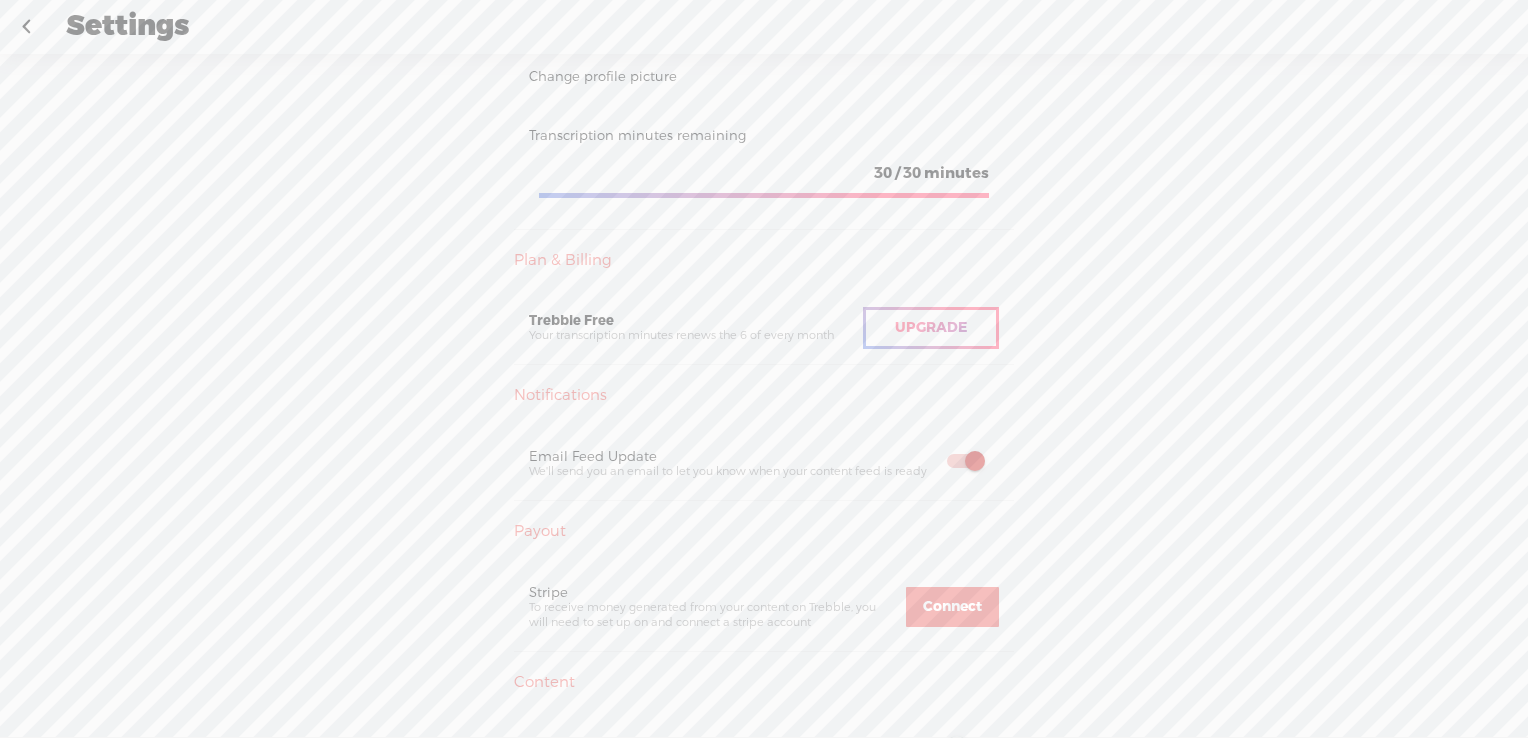 scroll, scrollTop: 0, scrollLeft: 0, axis: both 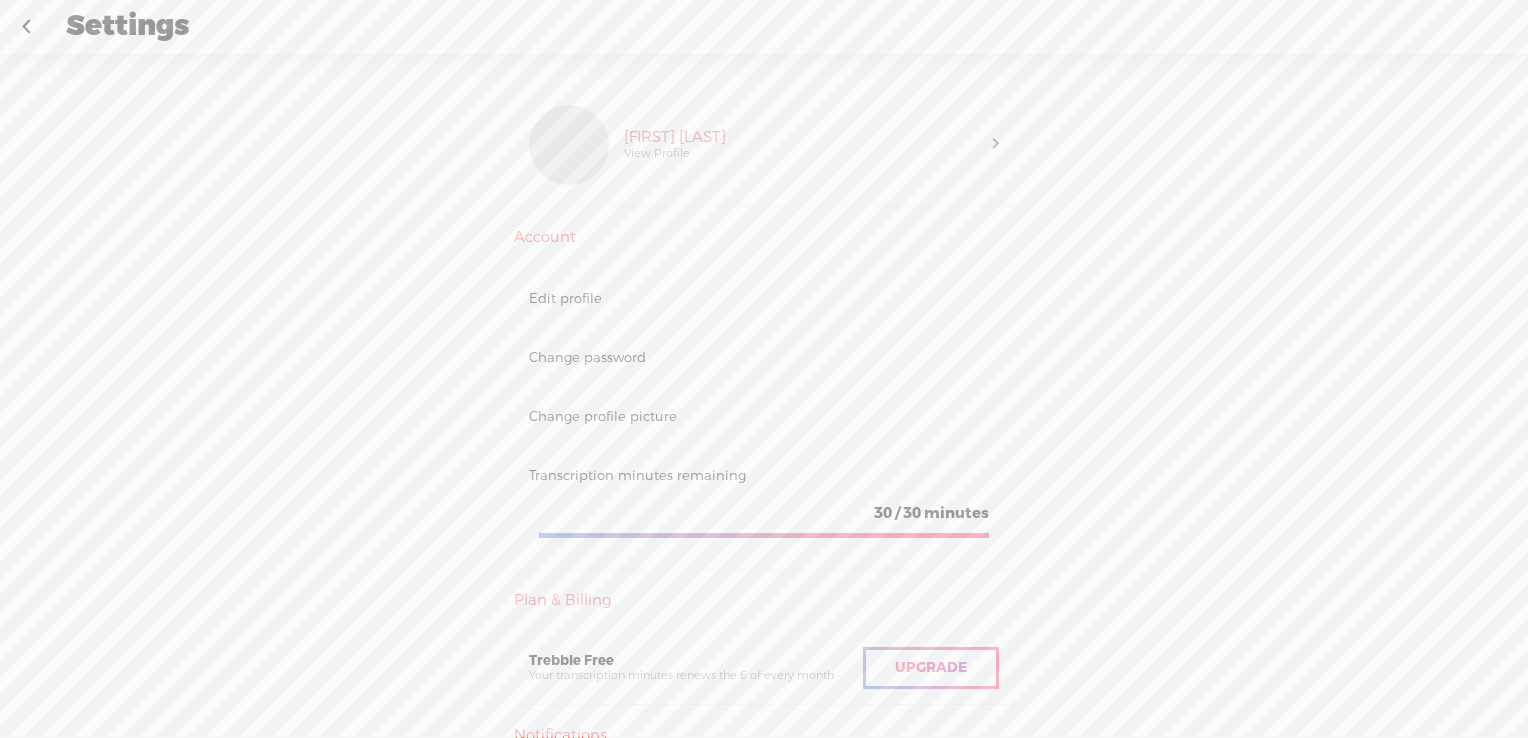 click on "Edit profile" at bounding box center (764, 298) 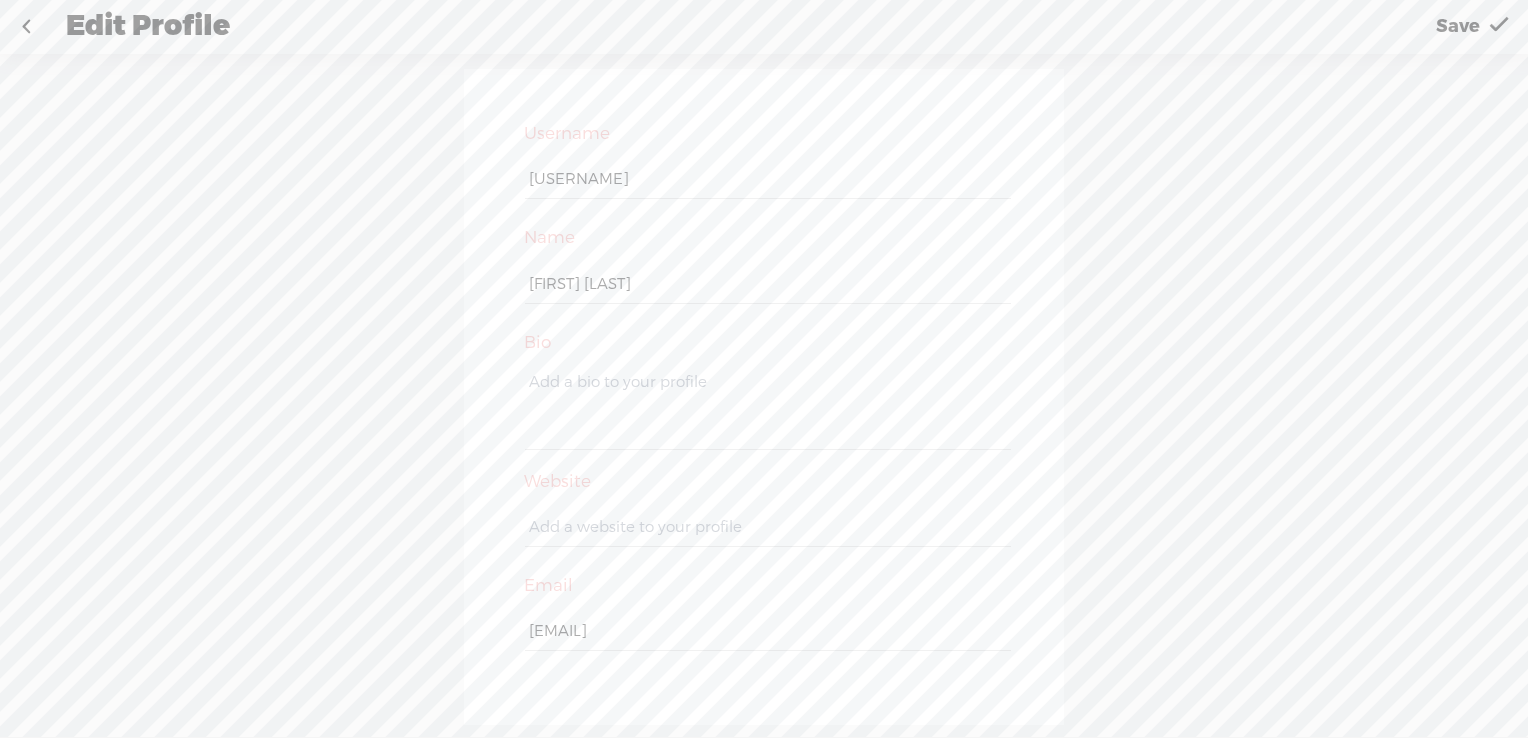 click on "[EMAIL]" at bounding box center [767, 631] 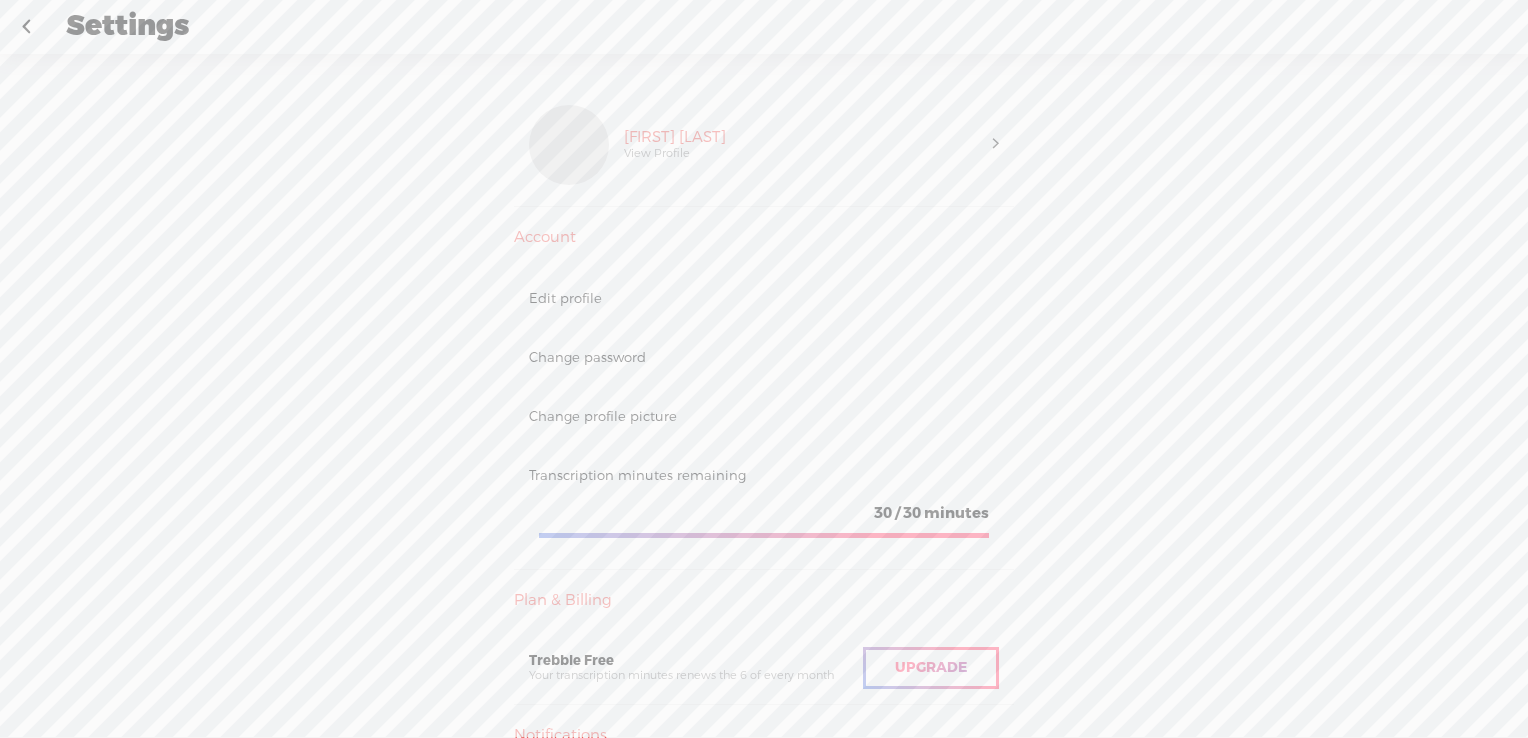 click at bounding box center [26, 27] 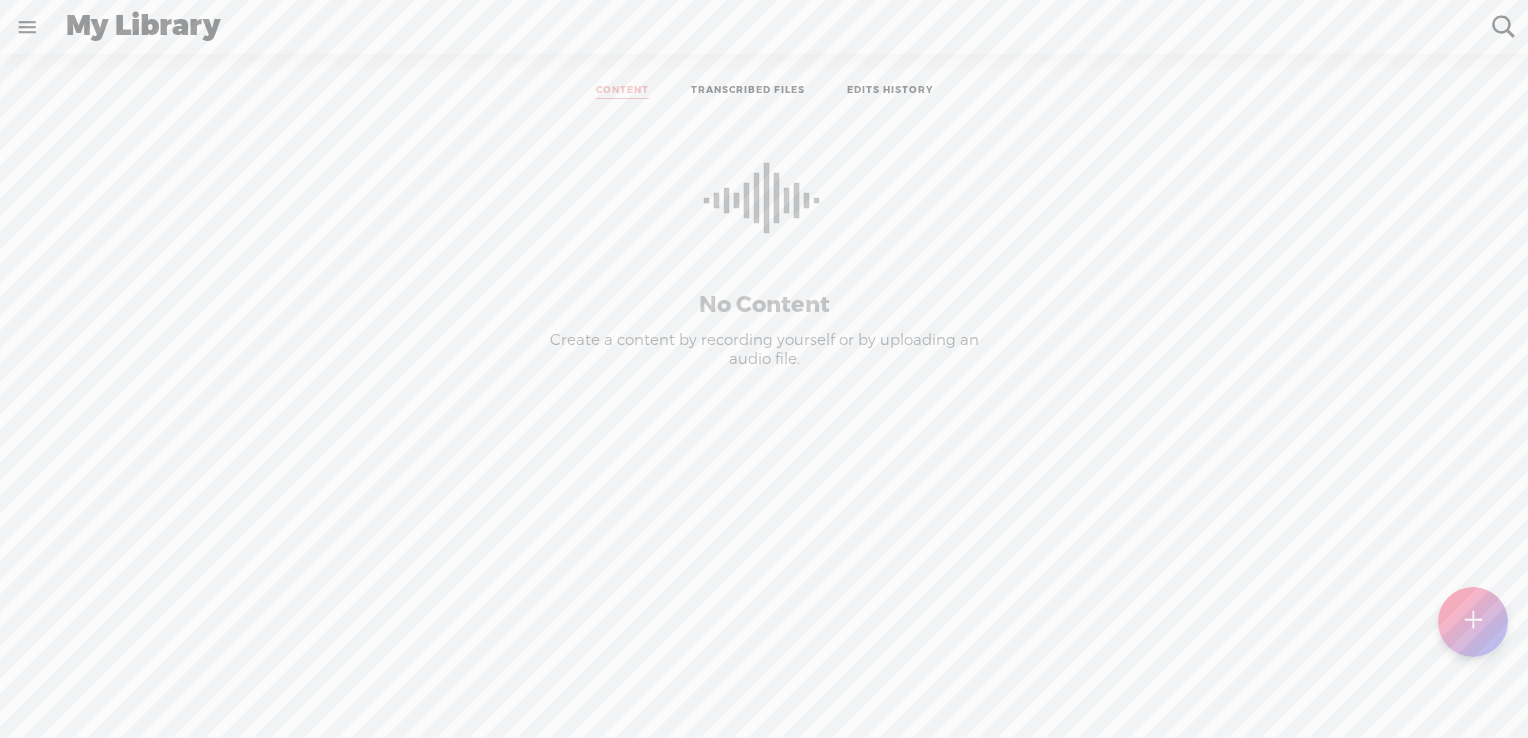 click on "TRANSCRIBED FILES" at bounding box center (748, 91) 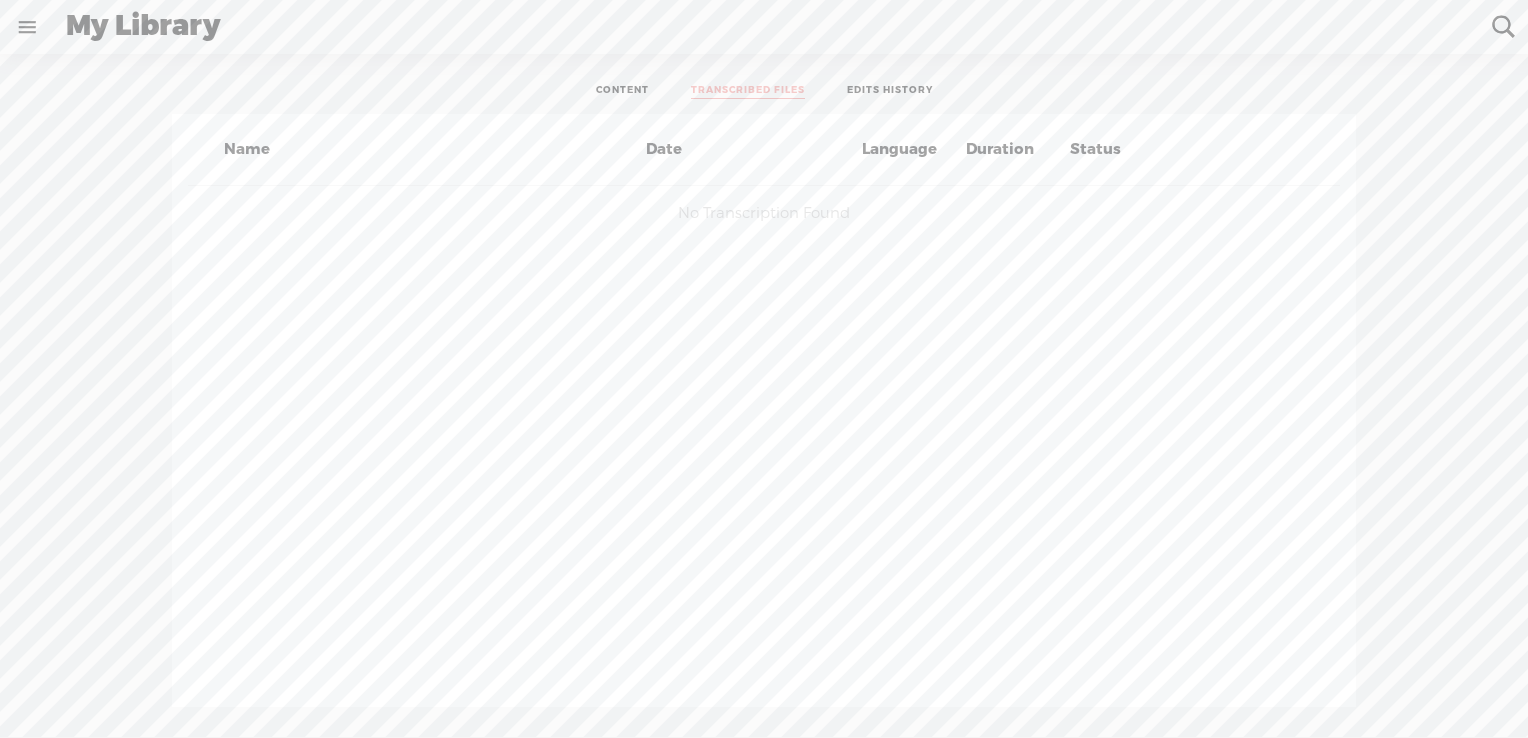 click on "EDITS HISTORY" at bounding box center (890, 91) 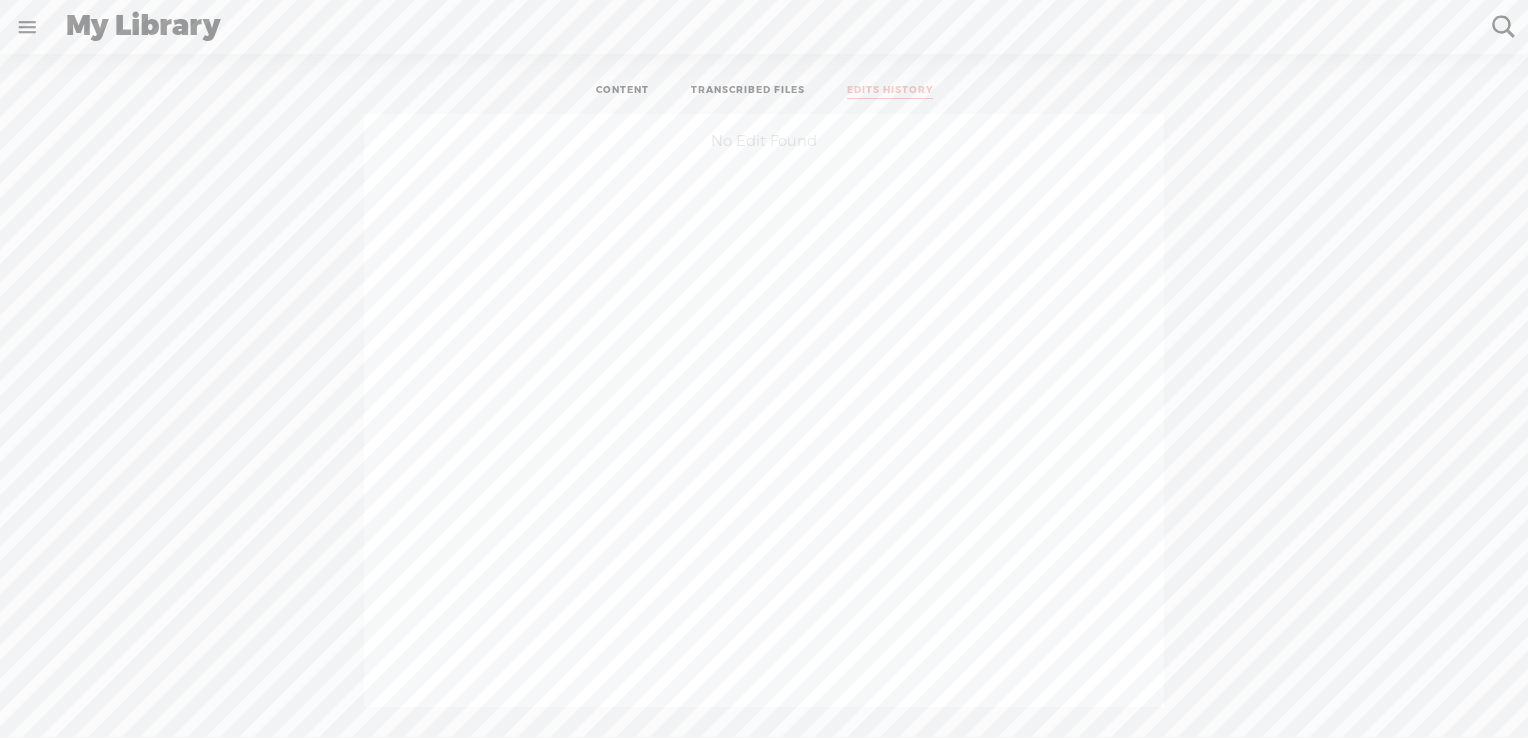 click on "CONTENT" at bounding box center [622, 91] 